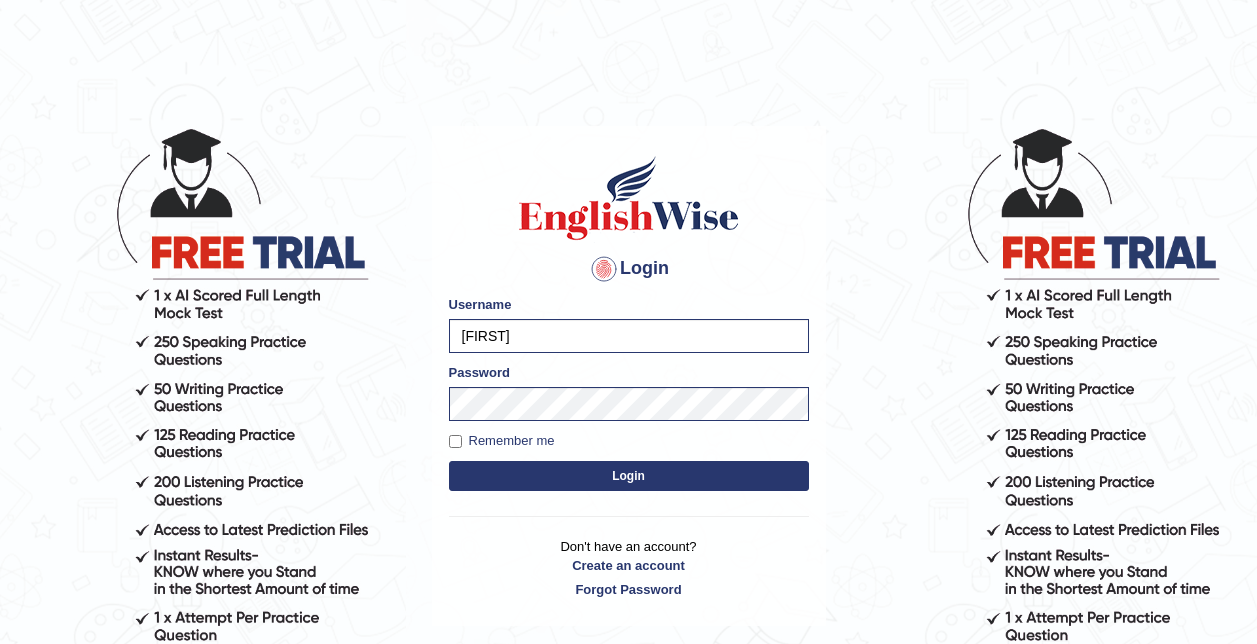 scroll, scrollTop: 0, scrollLeft: 0, axis: both 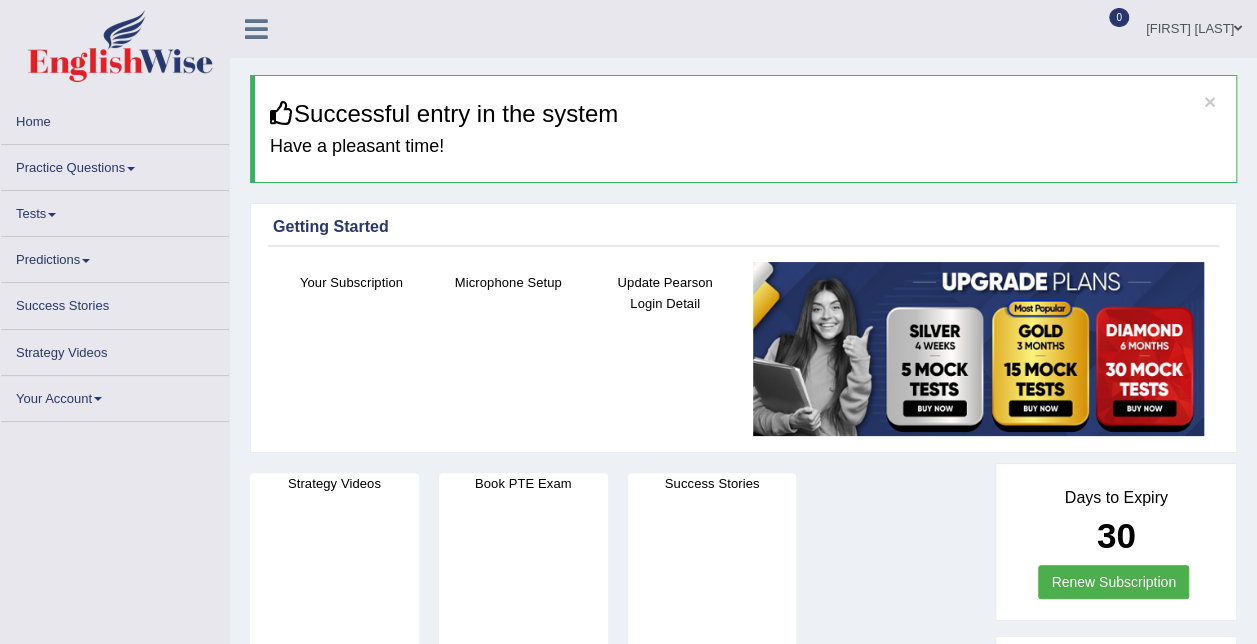 click on "Practice Questions" at bounding box center [115, 164] 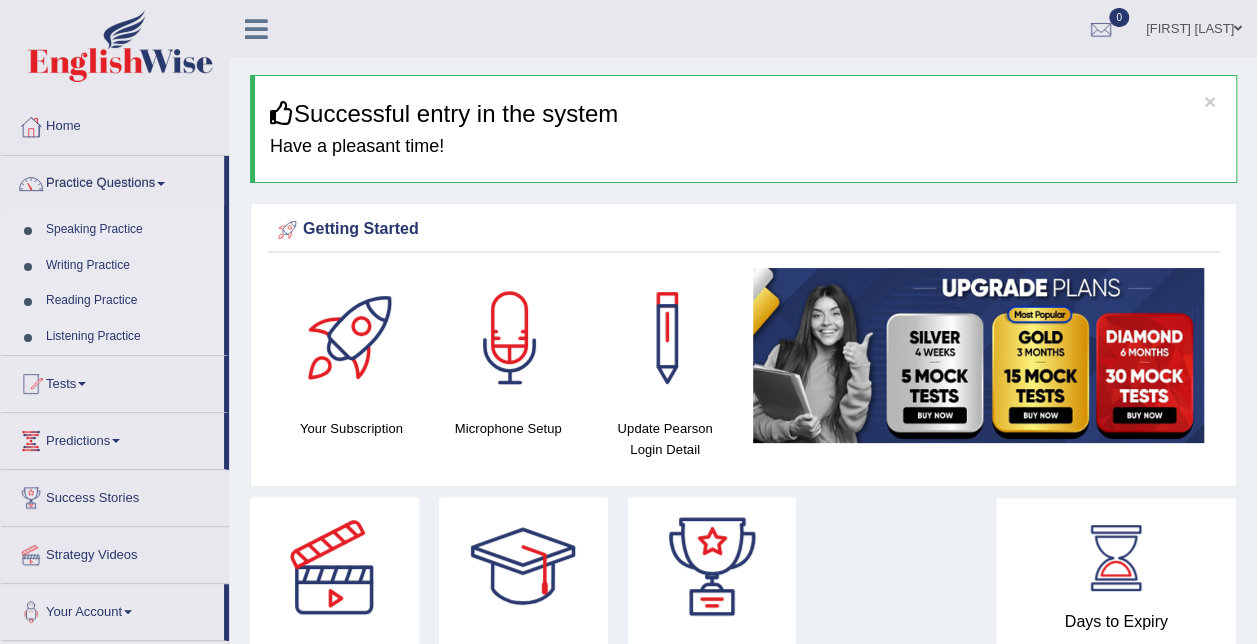 click on "Writing Practice" at bounding box center [130, 266] 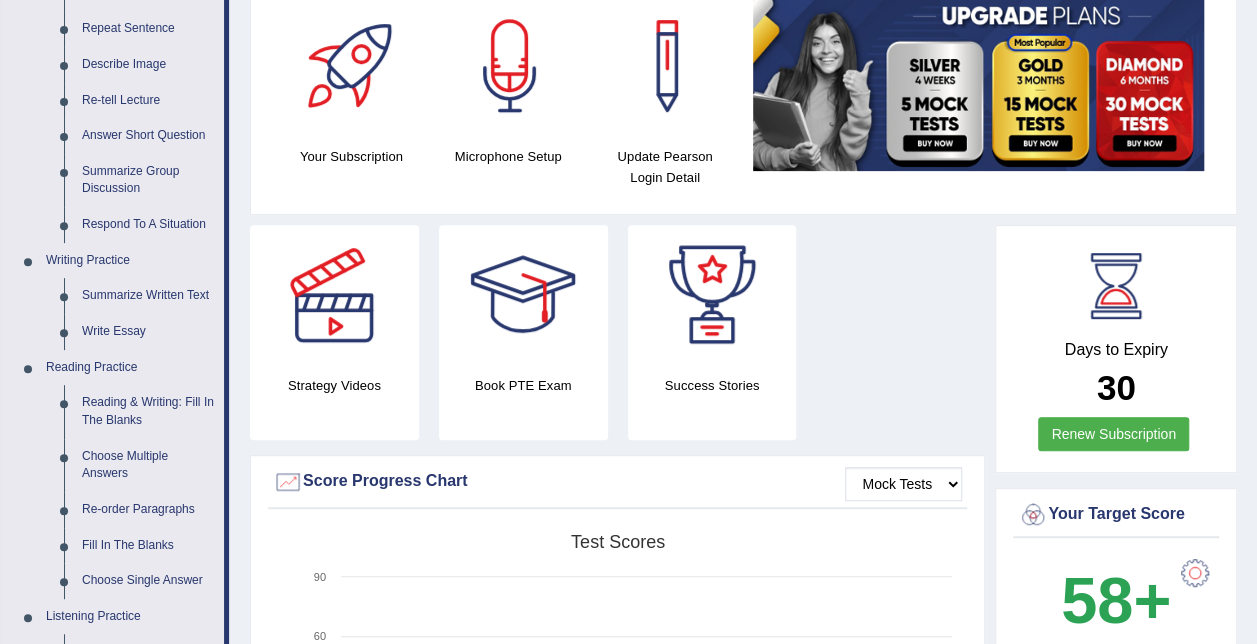 scroll, scrollTop: 285, scrollLeft: 0, axis: vertical 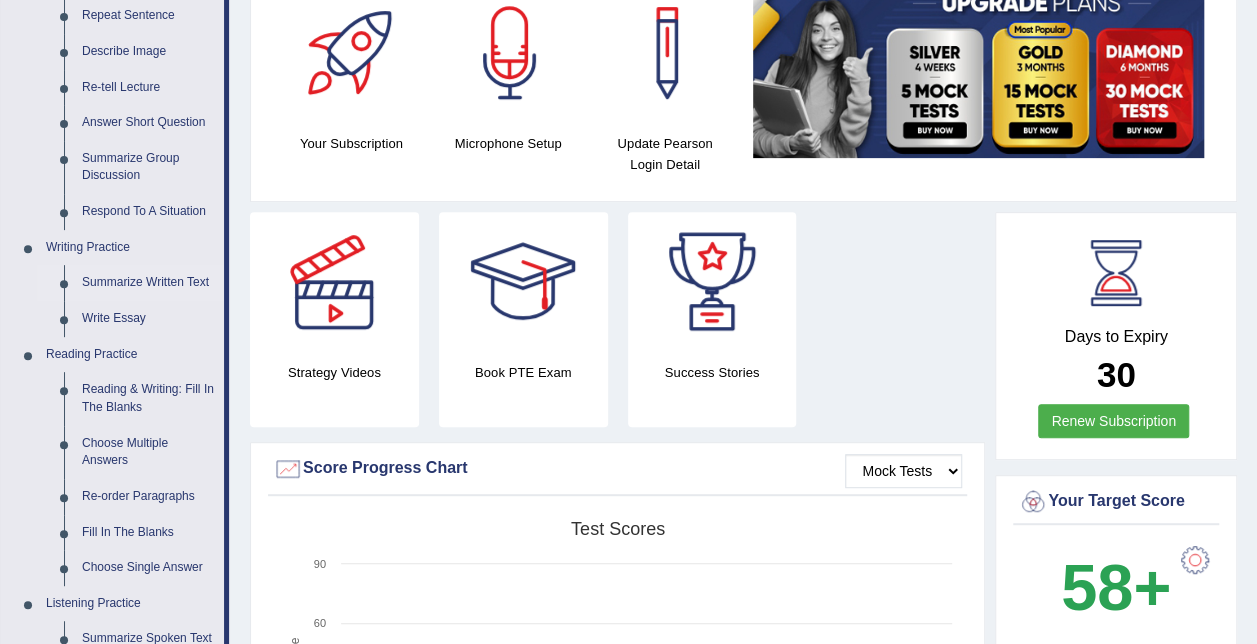 click on "Summarize Written Text" at bounding box center [148, 283] 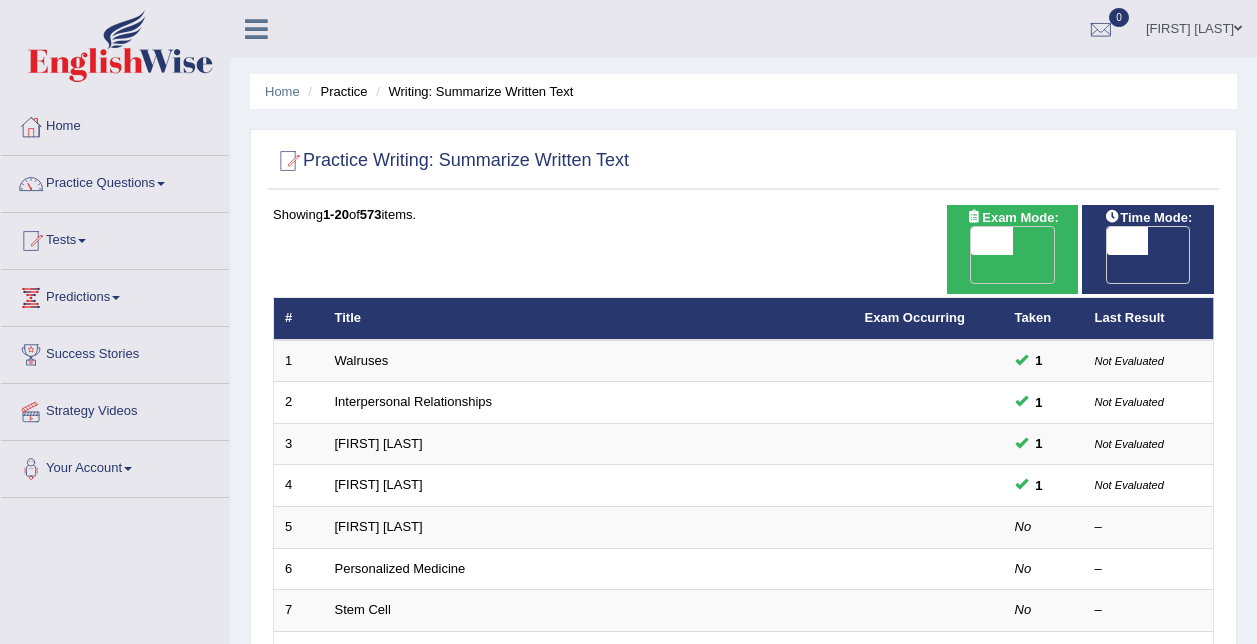 scroll, scrollTop: 0, scrollLeft: 0, axis: both 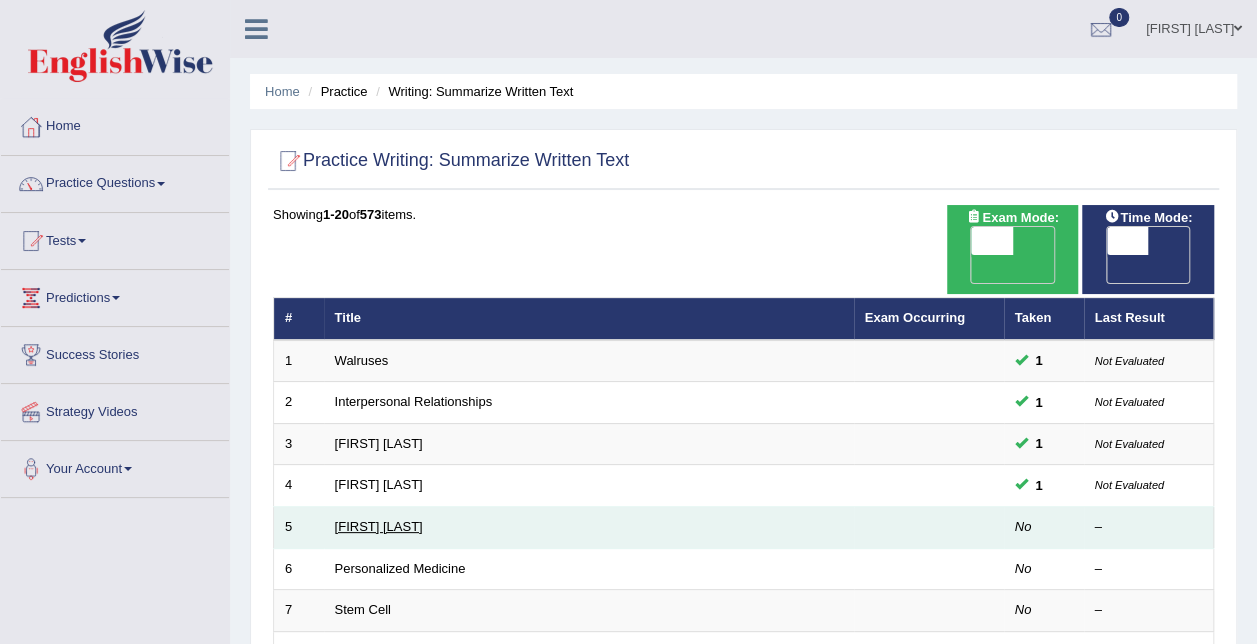 click on "[FIRST] [LAST]" at bounding box center [379, 526] 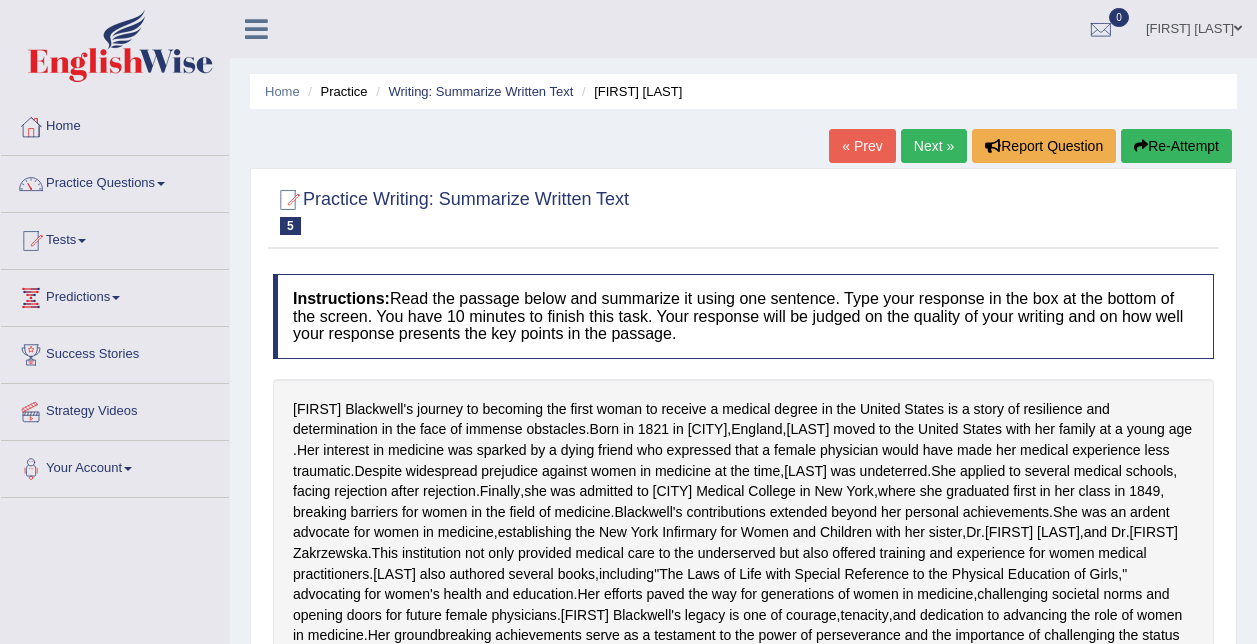 scroll, scrollTop: 0, scrollLeft: 0, axis: both 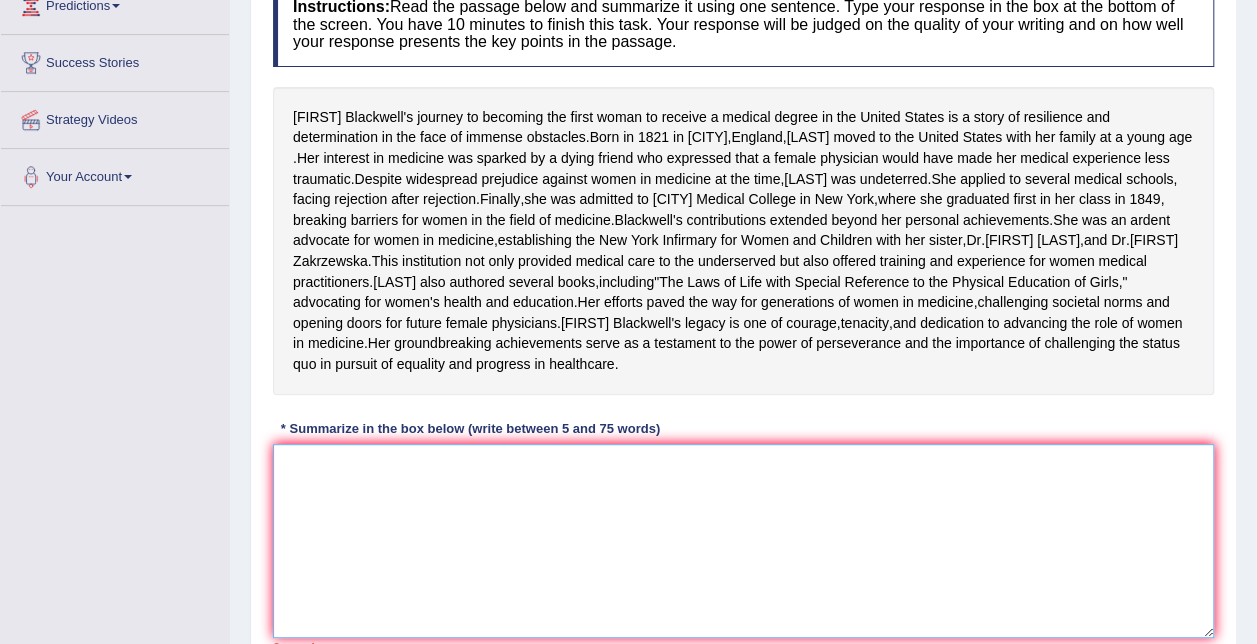 click at bounding box center (743, 541) 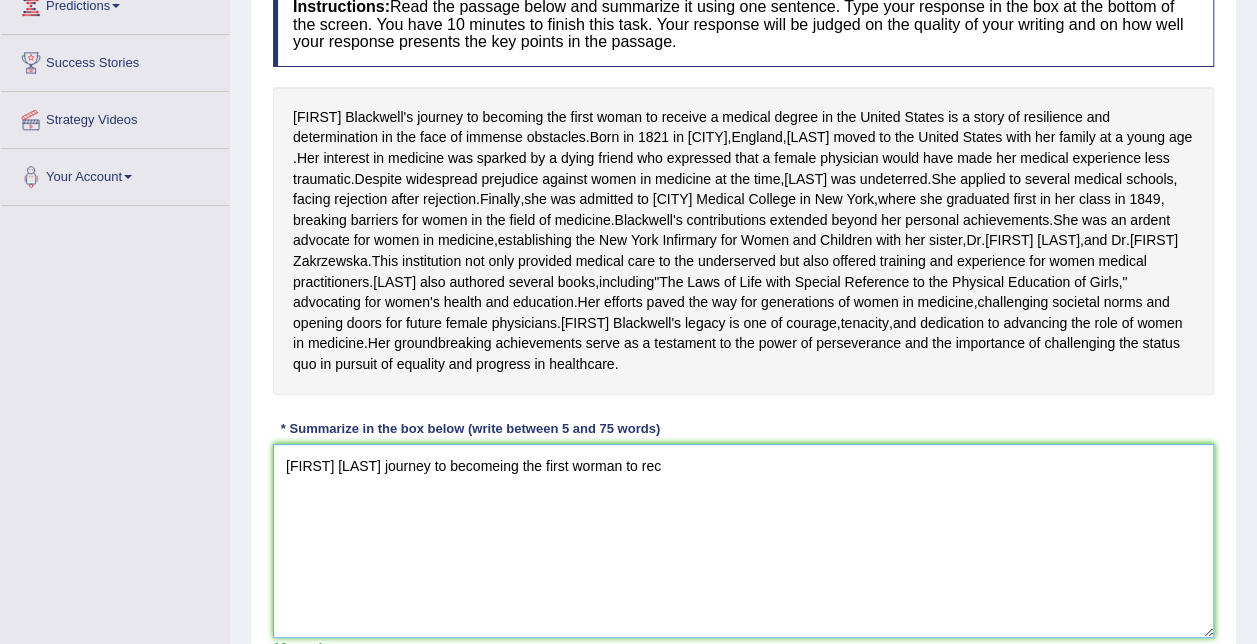 click on "Eilzabeth Blackwell journey to becomeing the first worman to rec" at bounding box center (743, 541) 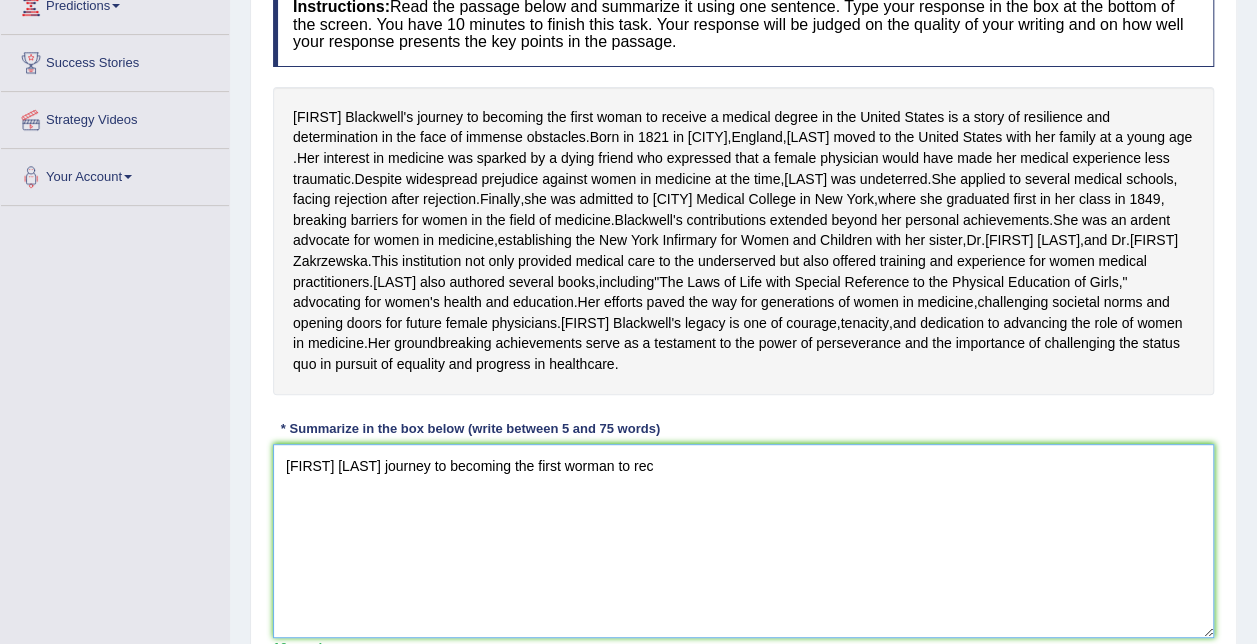 click on "Eilzabeth Blackwell journey to becoming the first worman to rec" at bounding box center [743, 541] 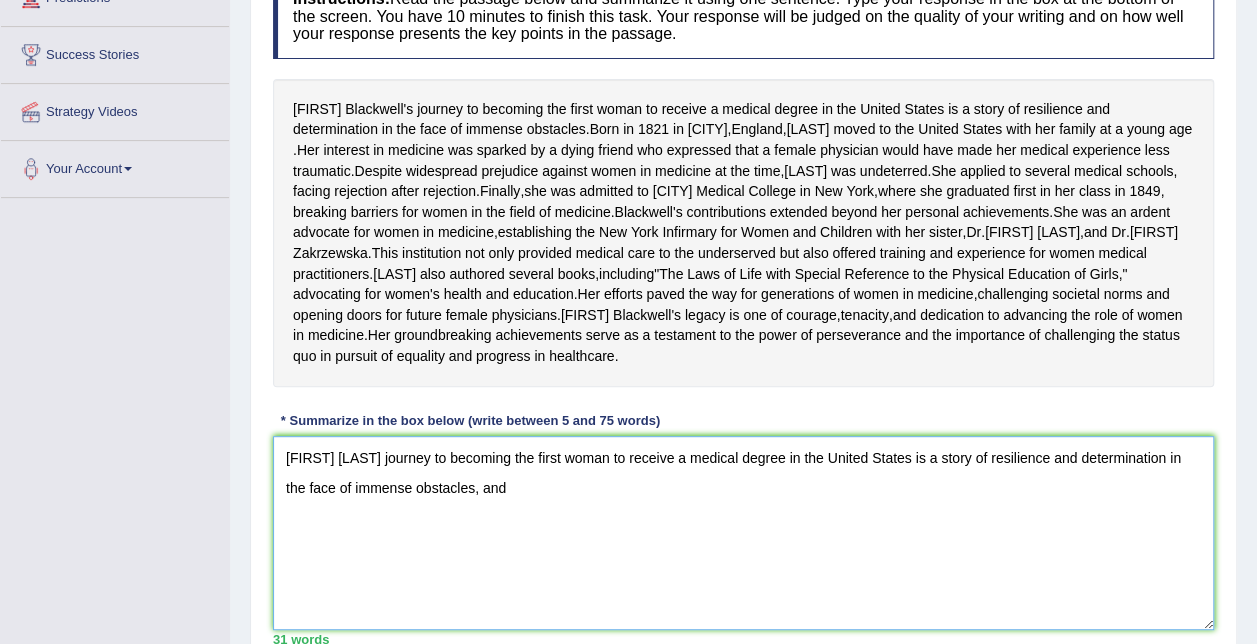 scroll, scrollTop: 299, scrollLeft: 0, axis: vertical 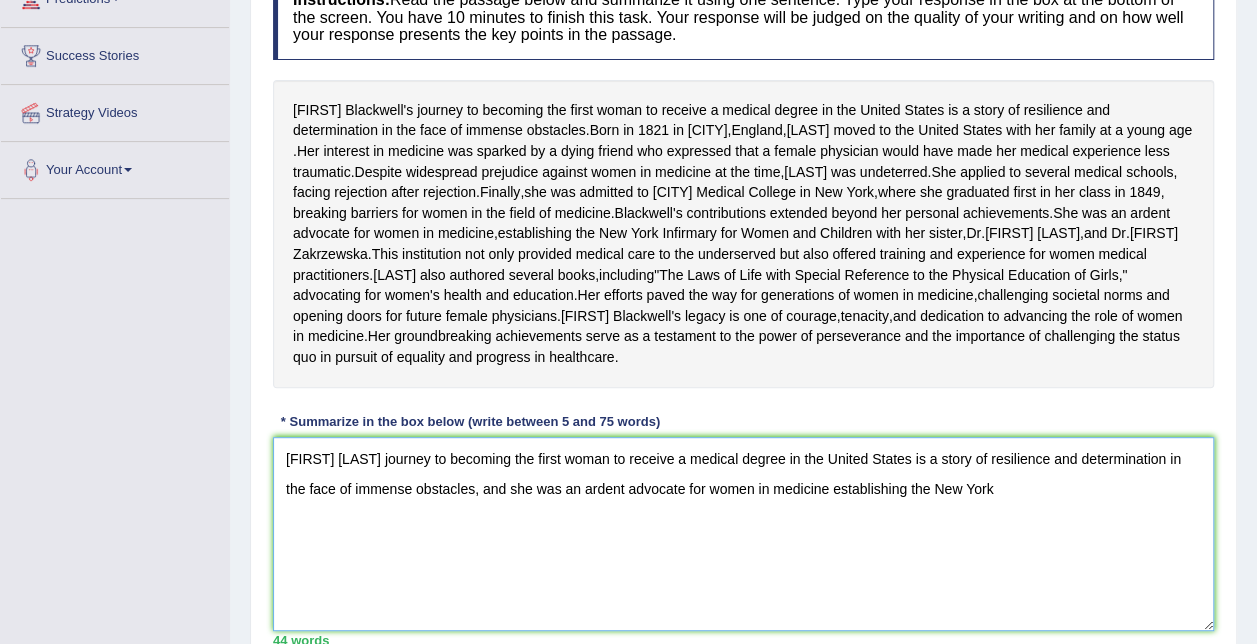 click on "Eilzabeth Blackwell journey to becoming the first woman to receive a medical degree in the United States is a story of resilience and determination in the face of immense obstacles, and she was an ardent advocate for women in medicine establishing the New York" at bounding box center (743, 534) 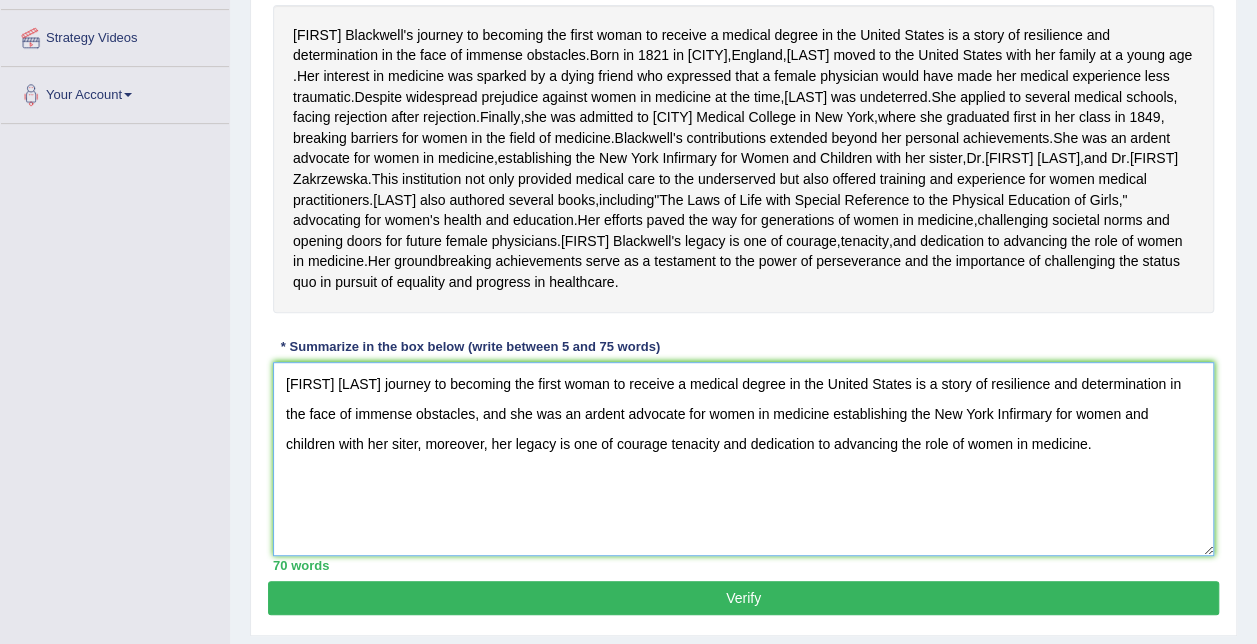 scroll, scrollTop: 376, scrollLeft: 0, axis: vertical 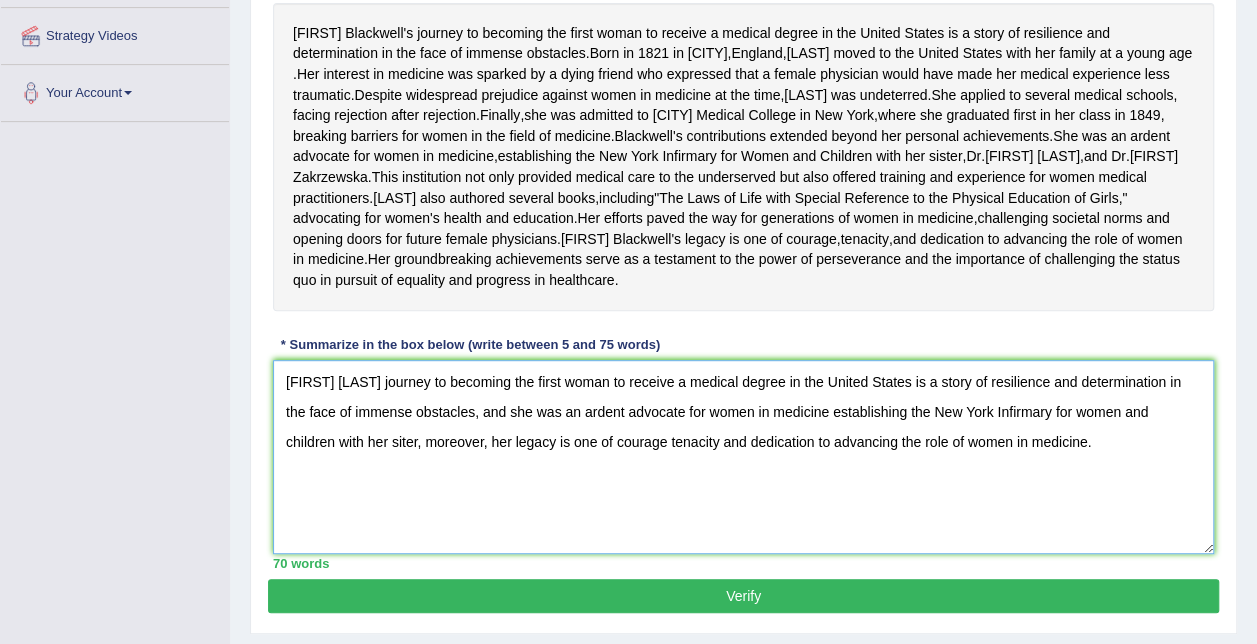 click on "Eilzabeth Blackwell journey to becoming the first woman to receive a medical degree in the United States is a story of resilience and determination in the face of immense obstacles, and she was an ardent advocate for women in medicine establishing the New York Infirmary for women and children with her siter, moreover, her legacy is one of courage tenacity and dedication to advancing the role of women in medicine." at bounding box center [743, 457] 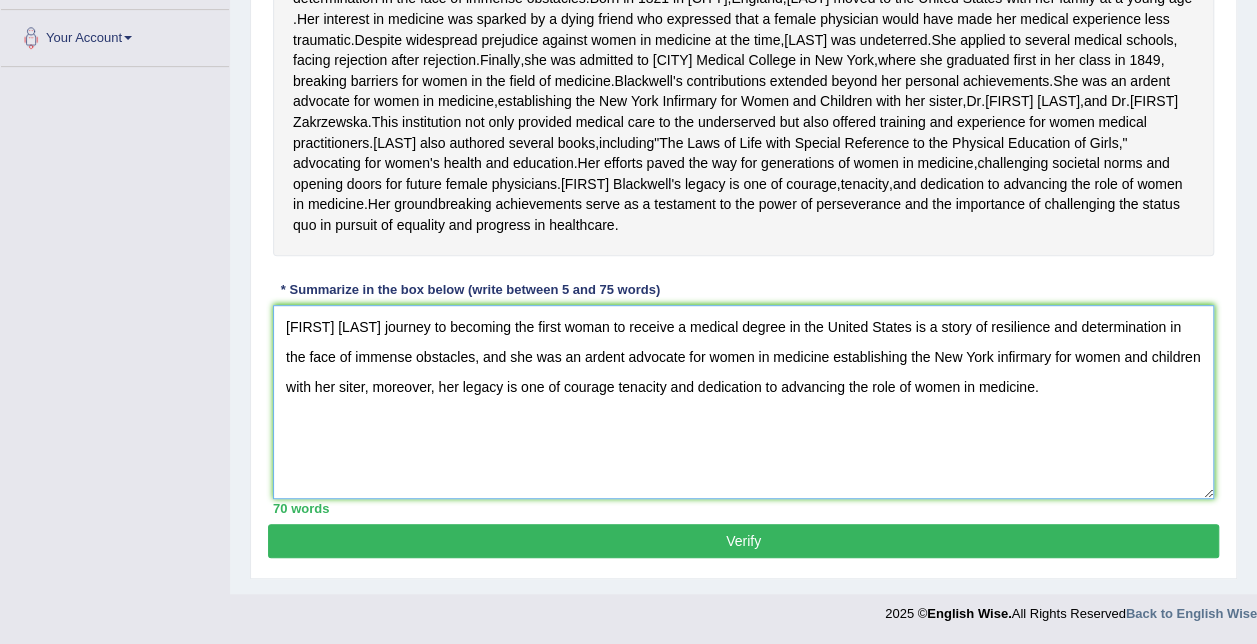 scroll, scrollTop: 544, scrollLeft: 0, axis: vertical 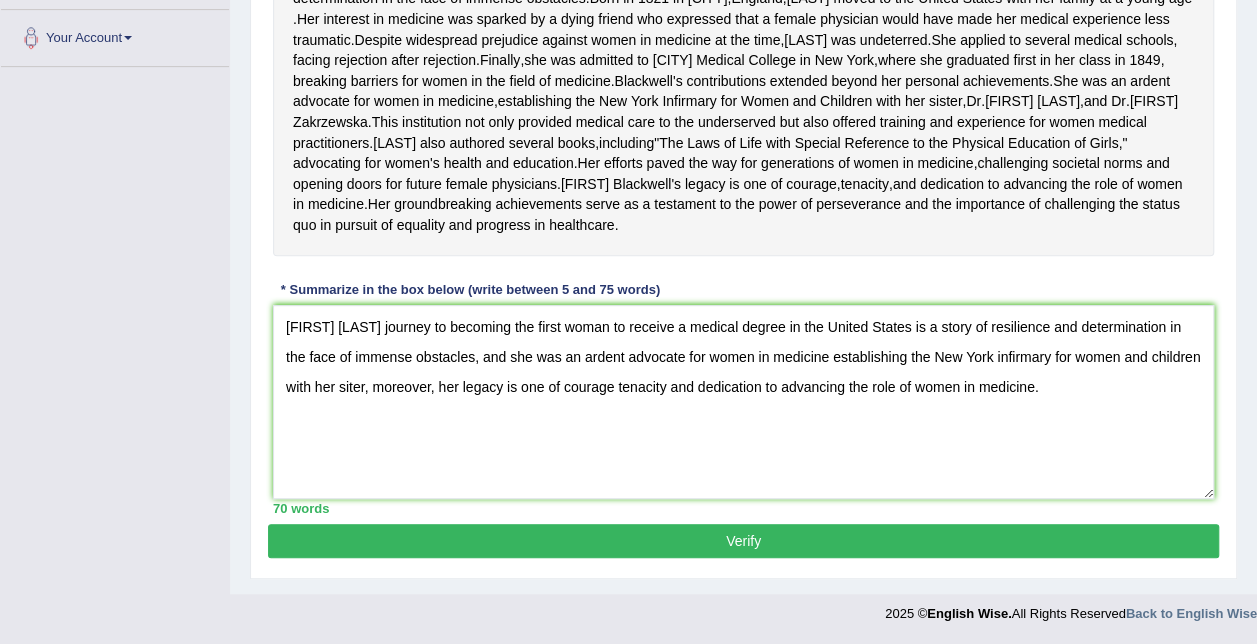 click on "Verify" at bounding box center (743, 541) 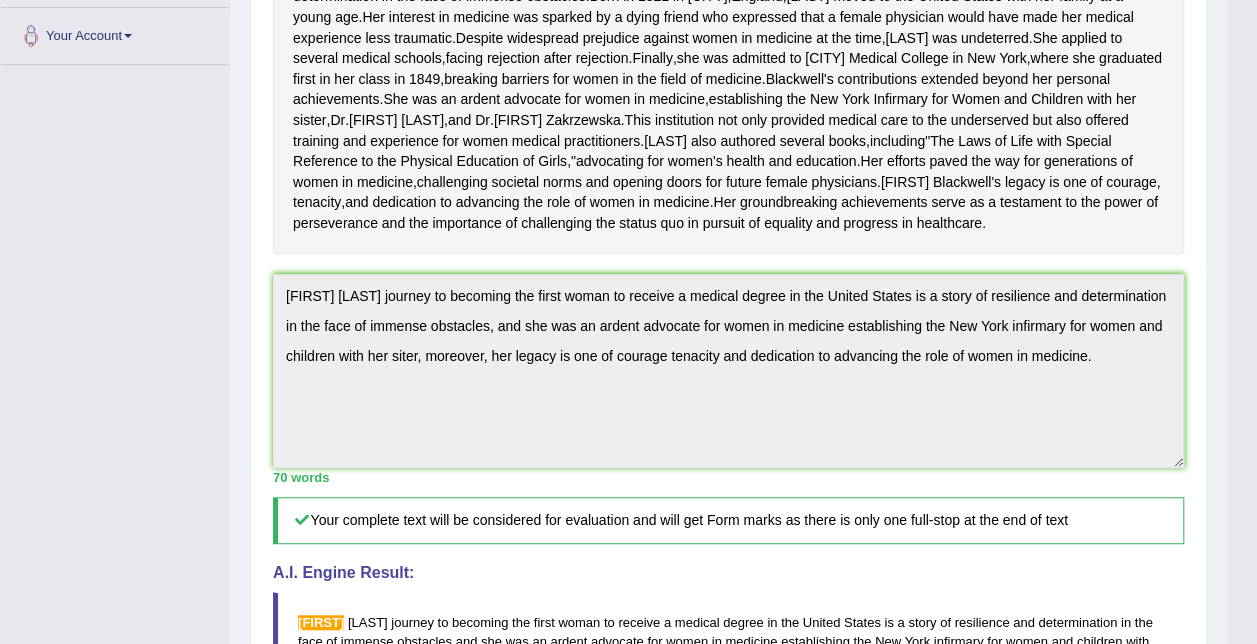 scroll, scrollTop: 450, scrollLeft: 0, axis: vertical 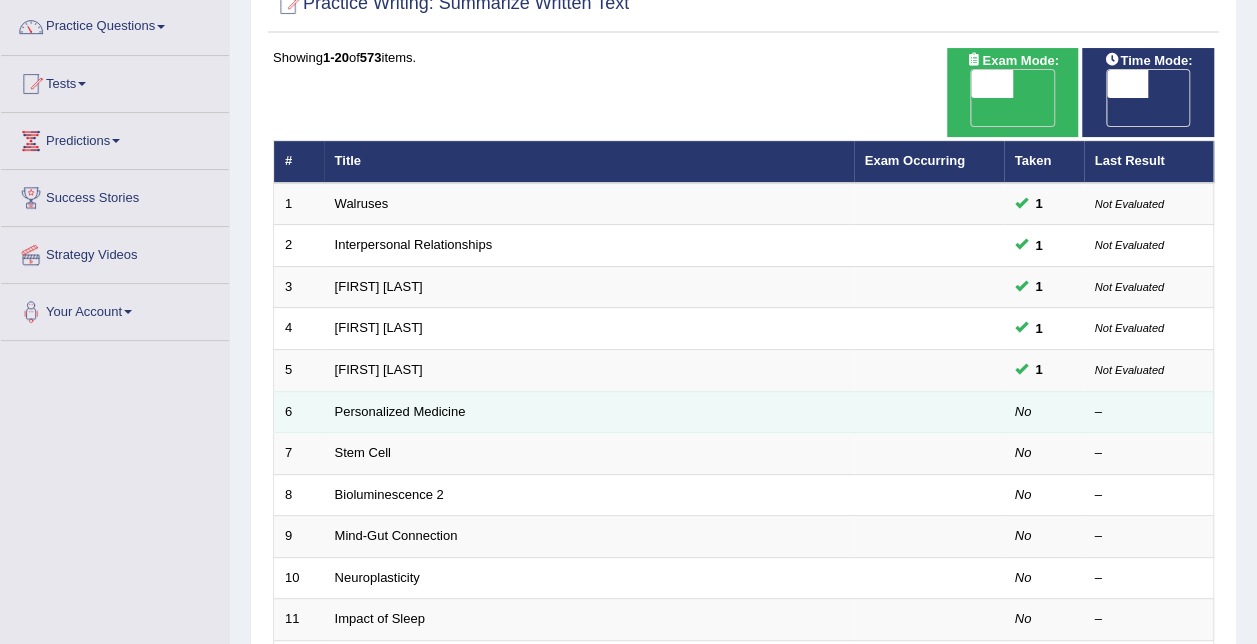 click on "No" at bounding box center [1023, 411] 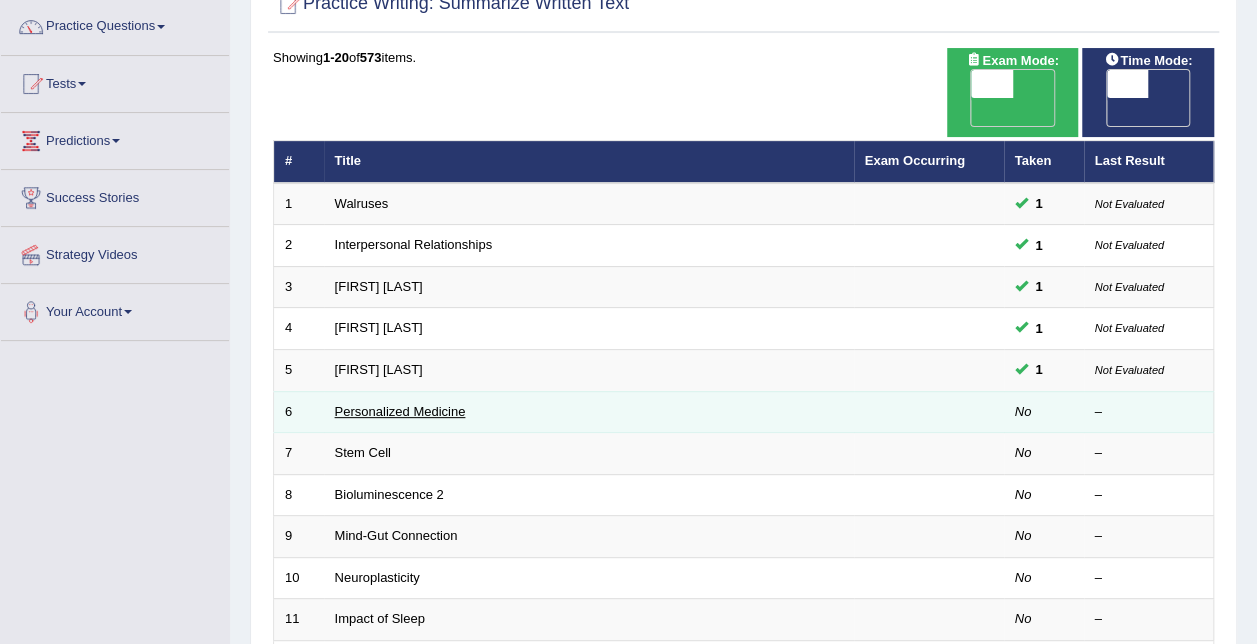 click on "Personalized Medicine" at bounding box center (400, 411) 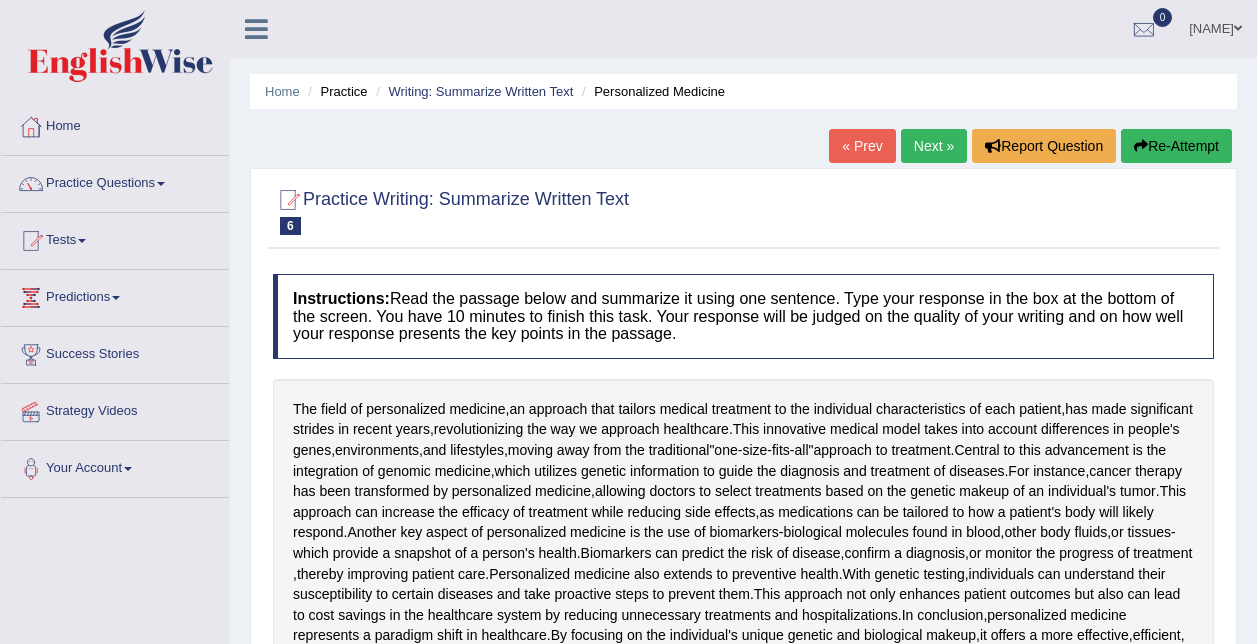scroll, scrollTop: 0, scrollLeft: 0, axis: both 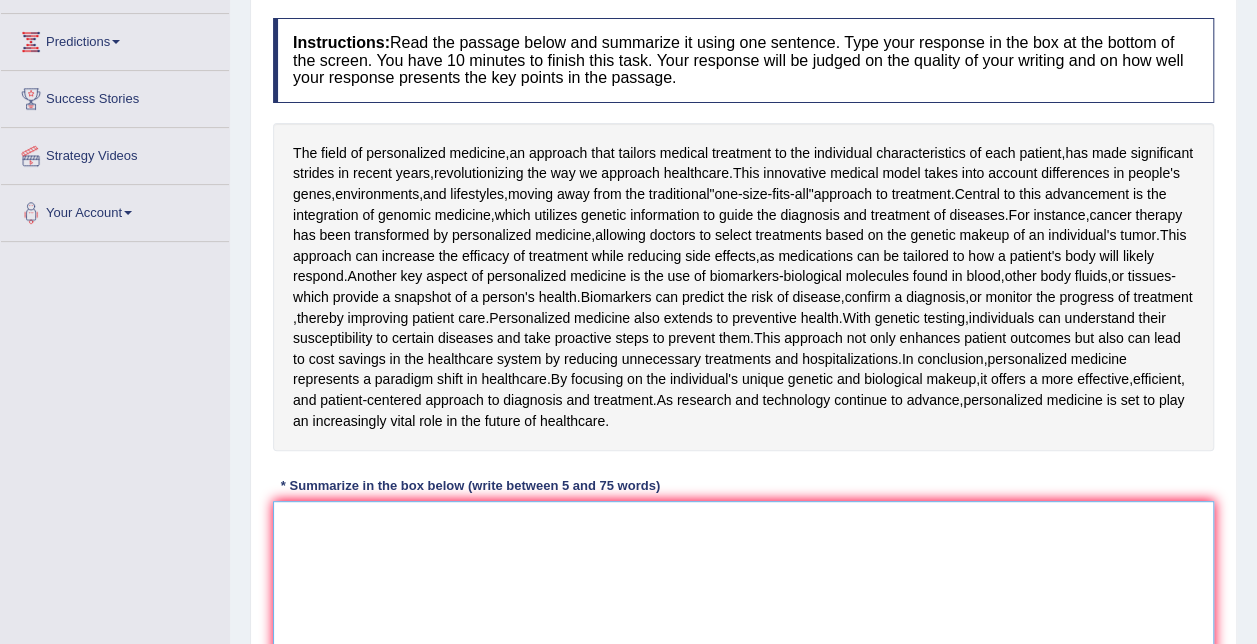 click at bounding box center (743, 598) 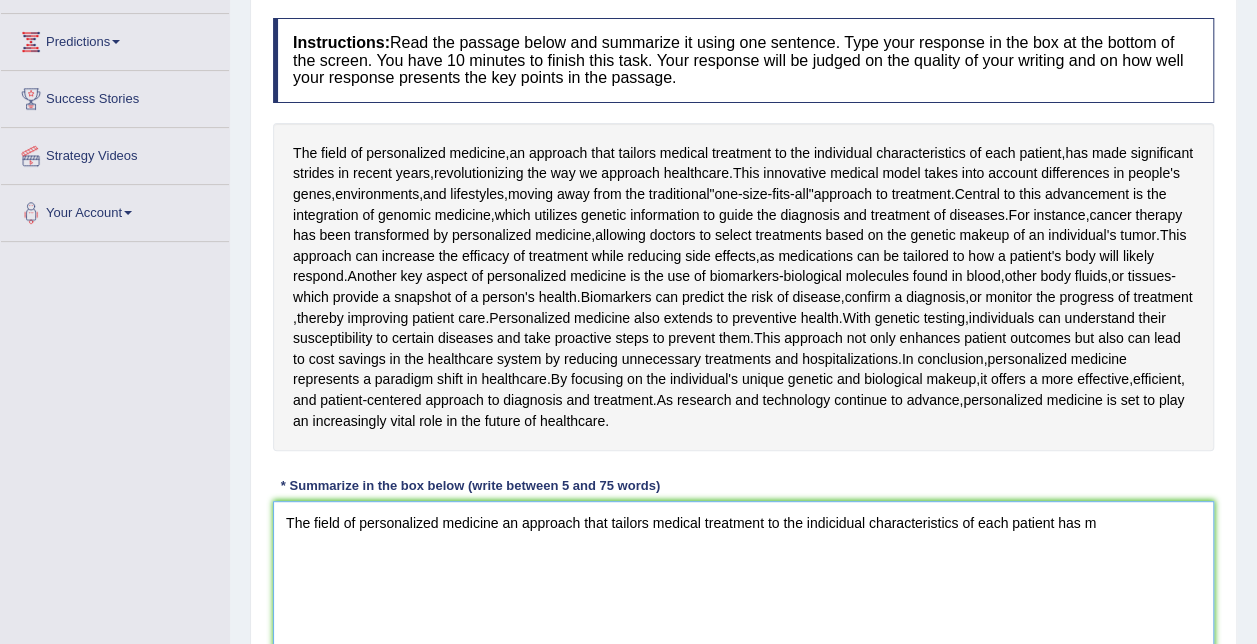 click on "The field of personalized medicine an approach that tailors medical treatment to the indicidual characteristics of each patient has m" at bounding box center [743, 598] 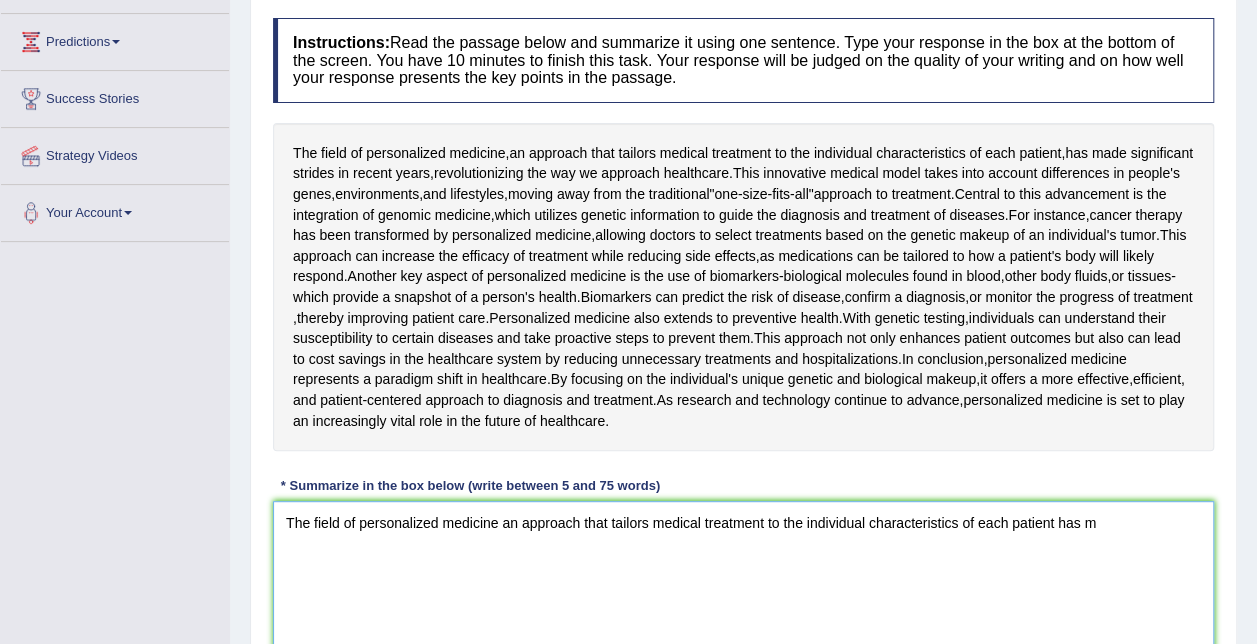 click on "The field of personalized medicine an approach that tailors medical treatment to the individual characteristics of each patient has m" at bounding box center (743, 598) 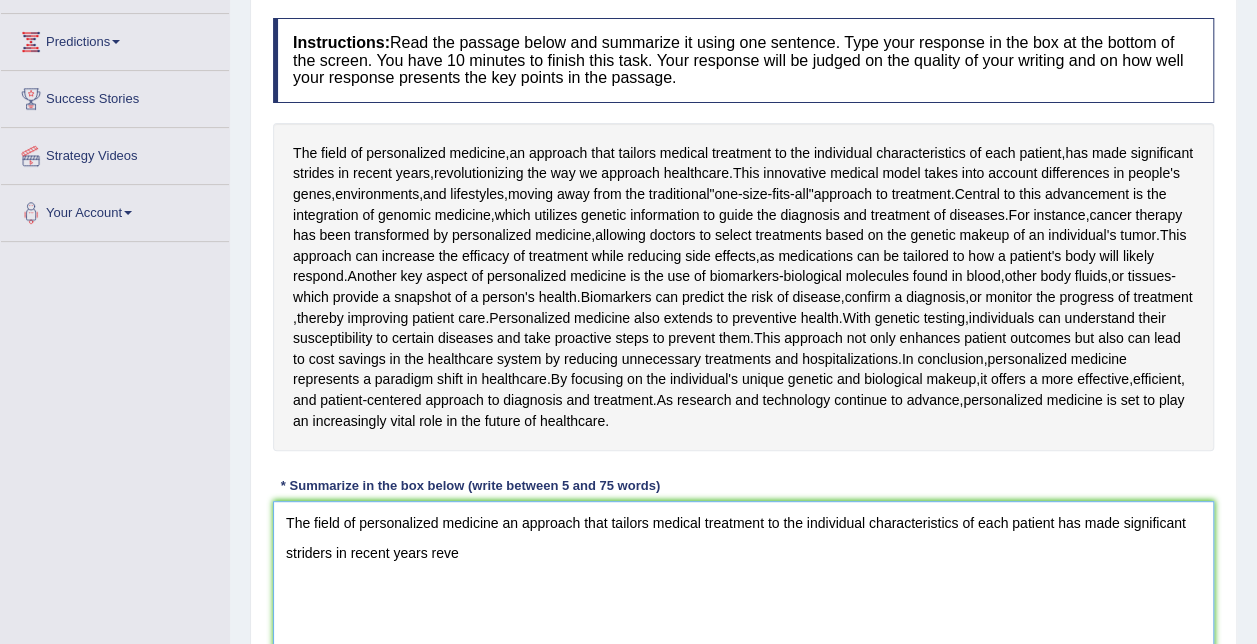 click on "The field of personalized medicine an approach that tailors medical treatment to the individual characteristics of each patient has made significant striders in recent years reve" at bounding box center [743, 598] 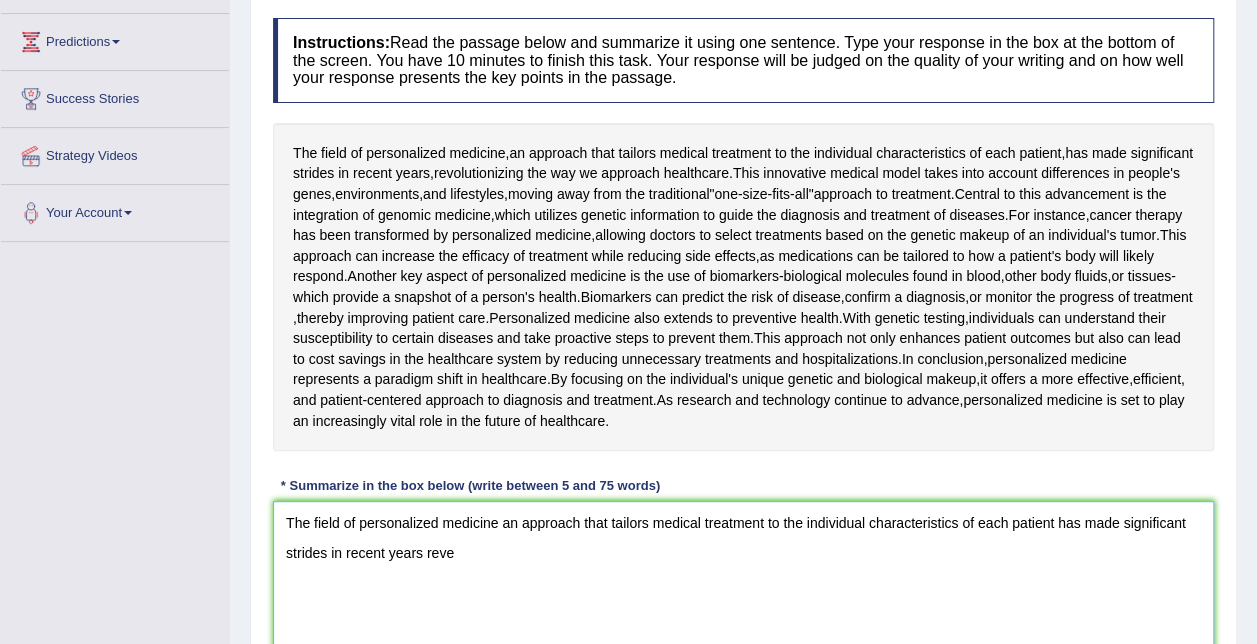 click on "The field of personalized medicine an approach that tailors medical treatment to the individual characteristics of each patient has made significant strides in recent years reve" at bounding box center (743, 598) 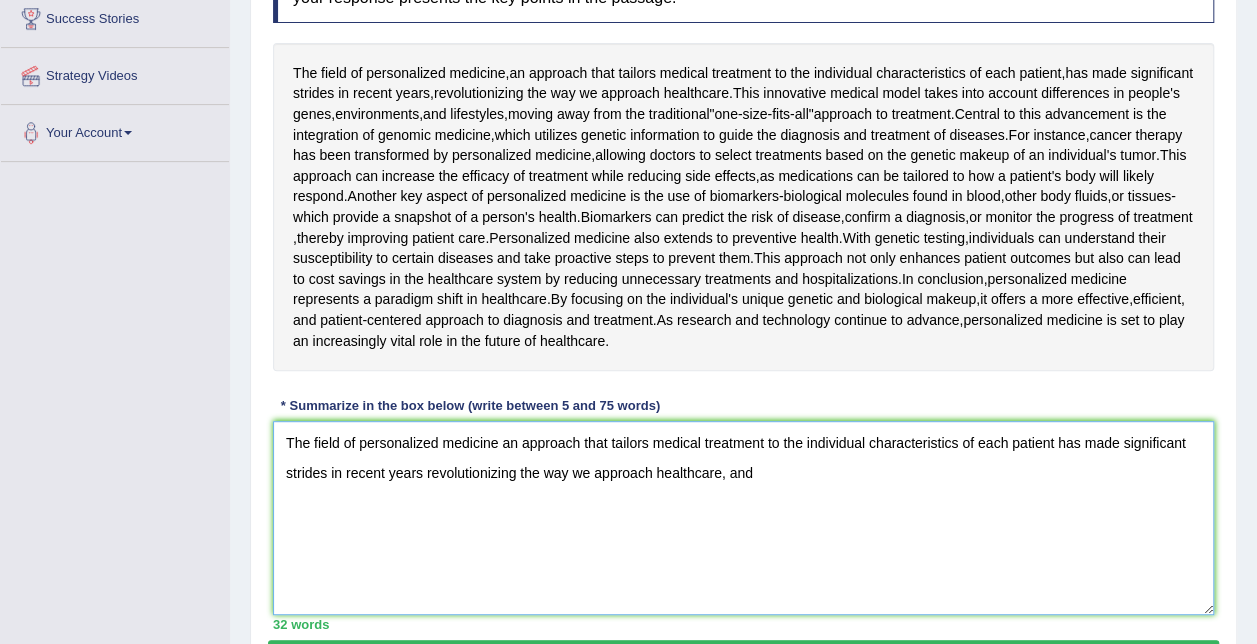 scroll, scrollTop: 346, scrollLeft: 0, axis: vertical 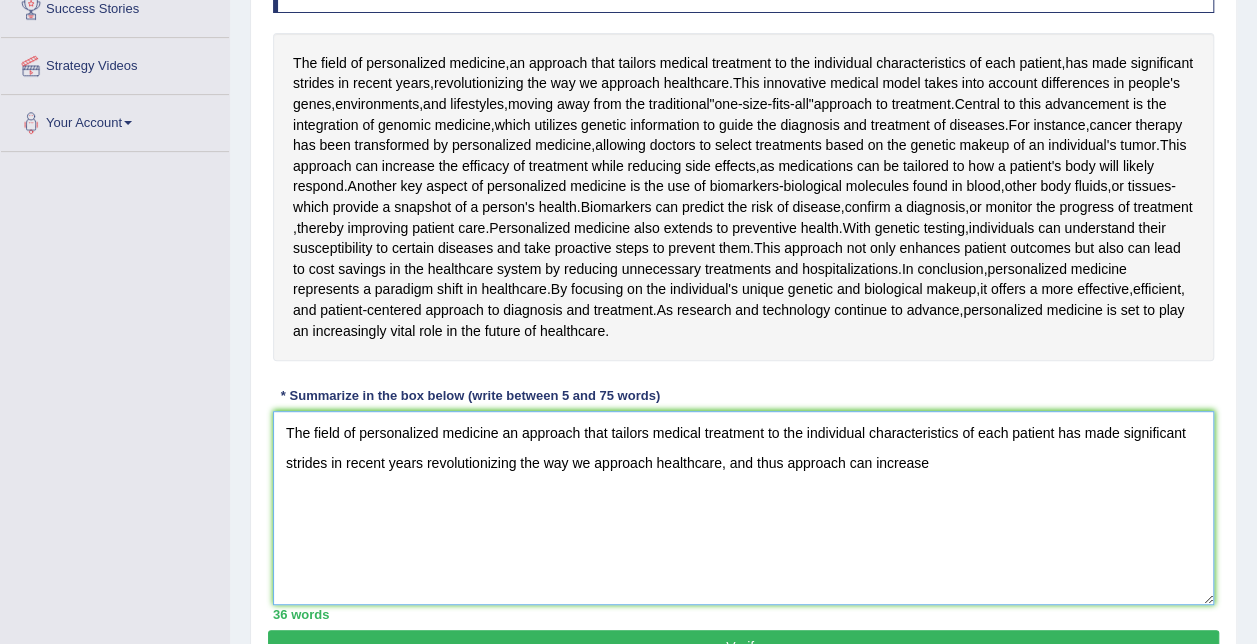 click on "The field of personalized medicine an approach that tailors medical treatment to the individual characteristics of each patient has made significant strides in recent years revolutionizing the way we approach healthcare, and thus approach can increase" at bounding box center (743, 508) 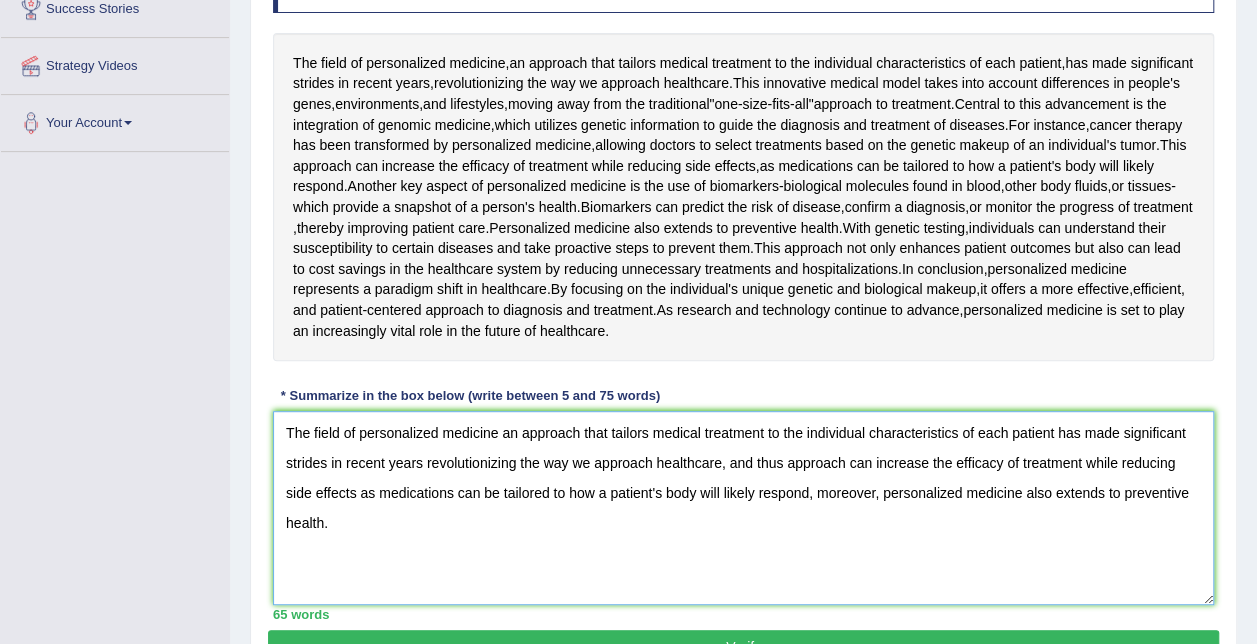 click on "The field of personalized medicine an approach that tailors medical treatment to the individual characteristics of each patient has made significant strides in recent years revolutionizing the way we approach healthcare, and thus approach can increase the efficacy of treatment while reducing side effects as medications can be tailored to how a patient's body will likely respond, moreover, personalized medicine also extends to preventive health." at bounding box center [743, 508] 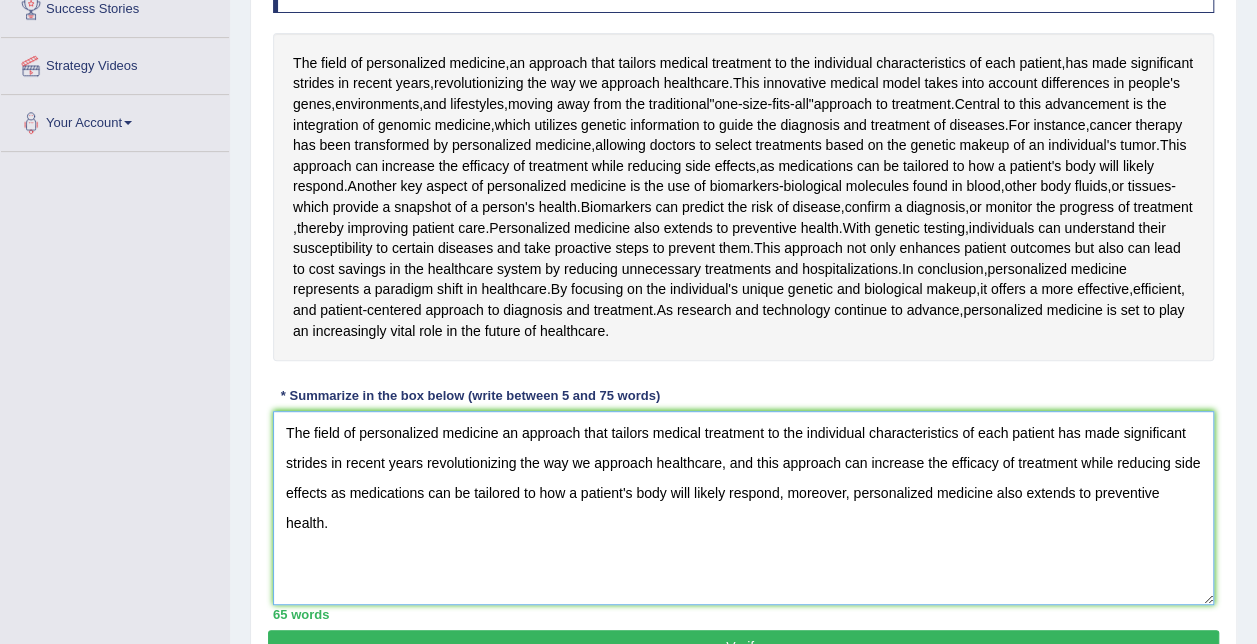click on "The field of personalized medicine an approach that tailors medical treatment to the individual characteristics of each patient has made significant strides in recent years revolutionizing the way we approach healthcare, and this approach can increase the efficacy of treatment while reducing side effects as medications can be tailored to how a patient's body will likely respond, moreover, personalized medicine also extends to preventive health." at bounding box center [743, 508] 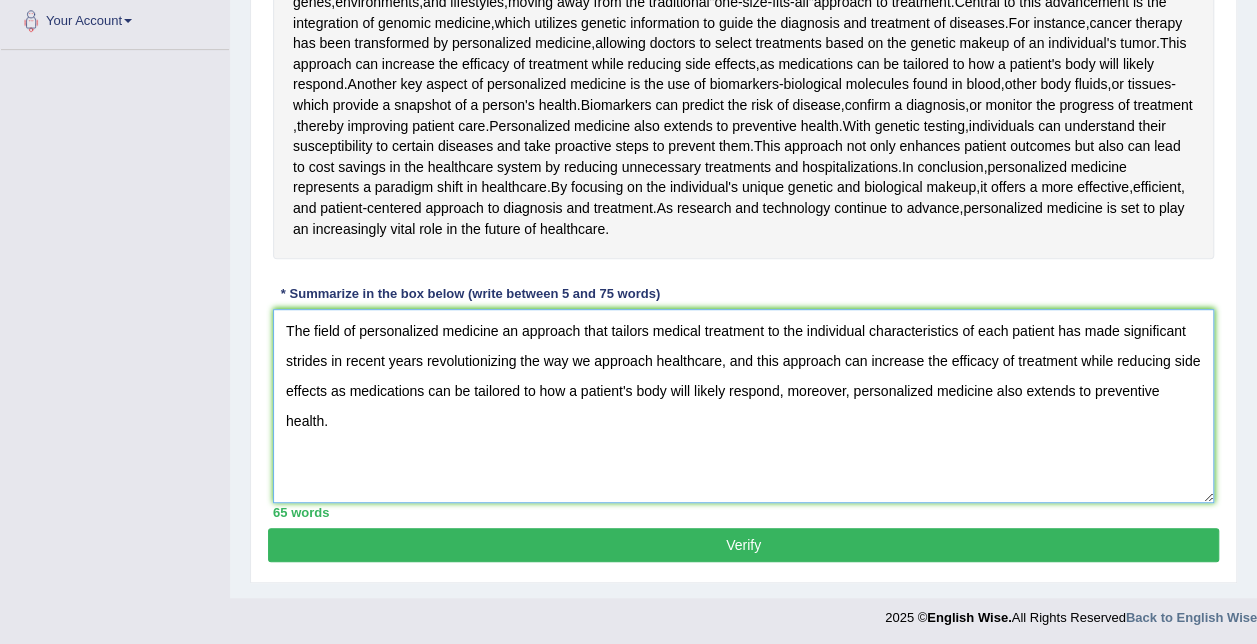 type on "The field of personalized medicine an approach that tailors medical treatment to the individual characteristics of each patient has made significant strides in recent years revolutionizing the way we approach healthcare, and this approach can increase the efficacy of treatment while reducing side effects as medications can be tailored to how a patient's body will likely respond, moreover, personalized medicine also extends to preventive health." 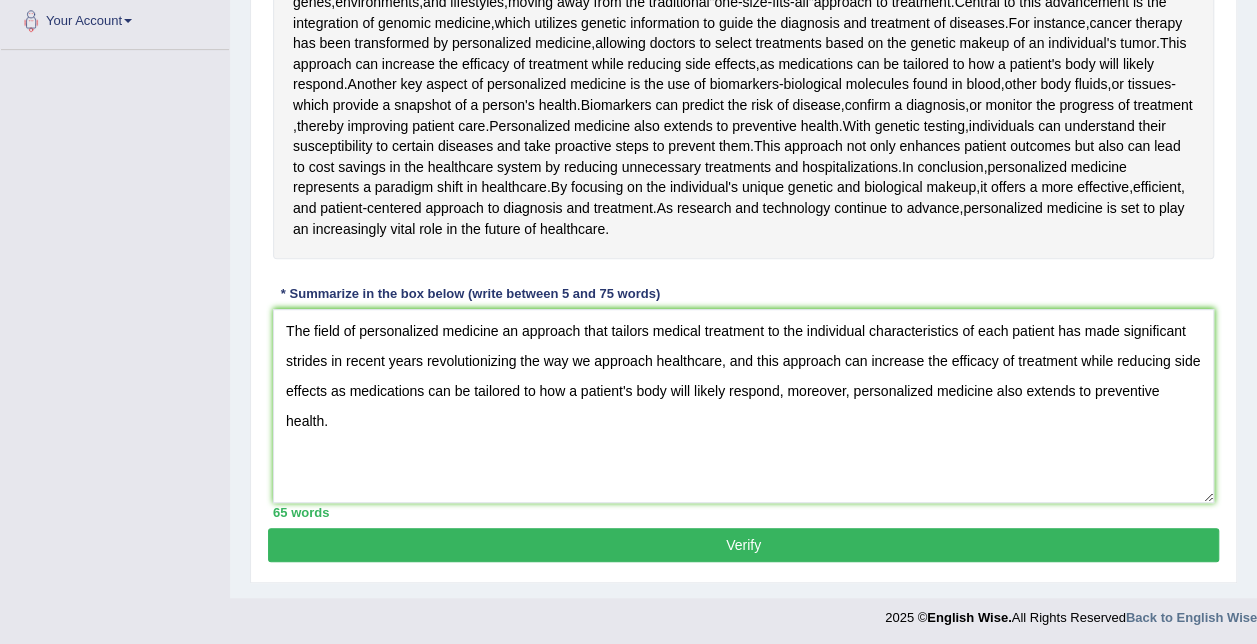 click on "Verify" at bounding box center [743, 545] 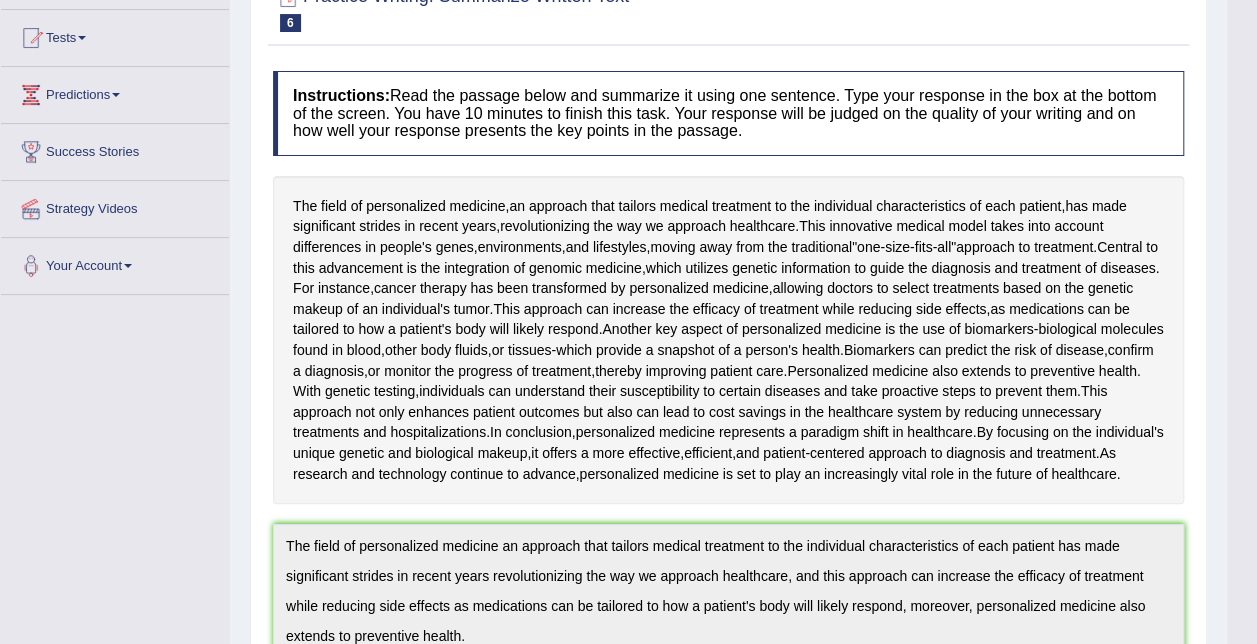 scroll, scrollTop: 202, scrollLeft: 0, axis: vertical 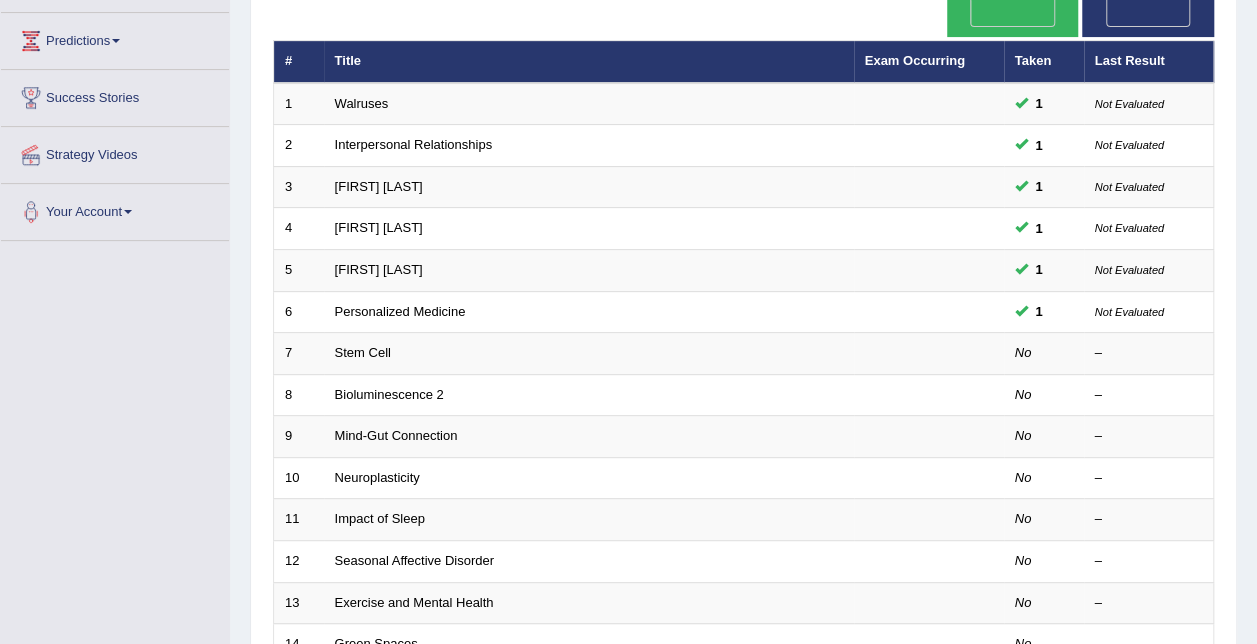 click on "Stem Cell" at bounding box center (363, 352) 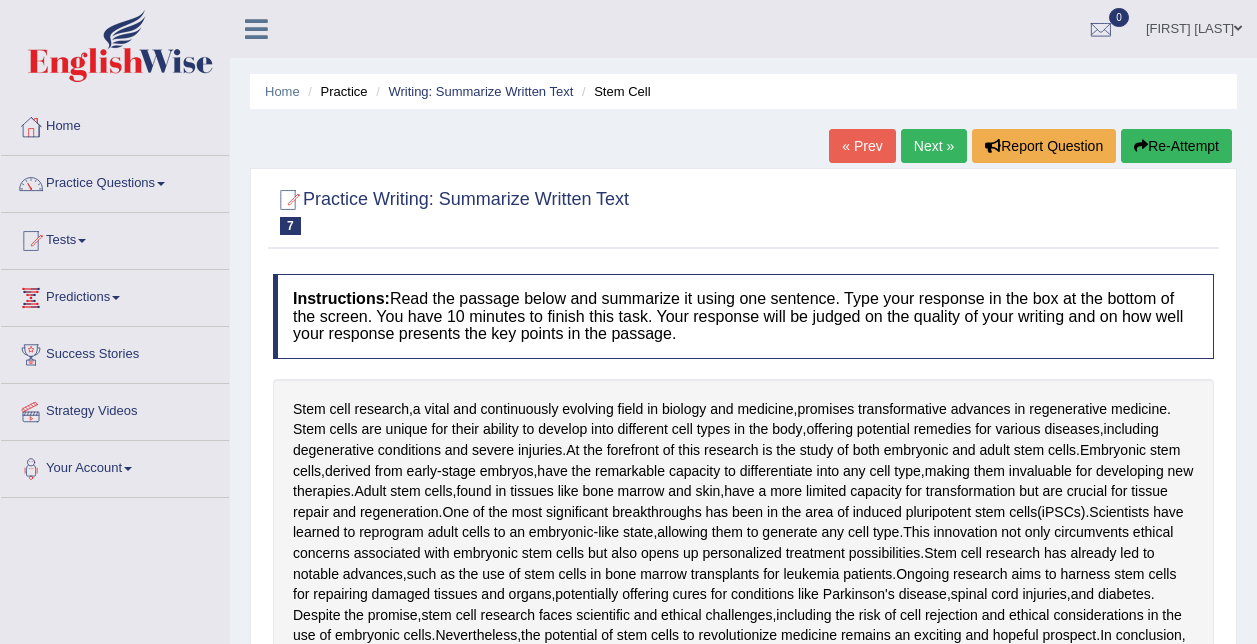 scroll, scrollTop: 332, scrollLeft: 0, axis: vertical 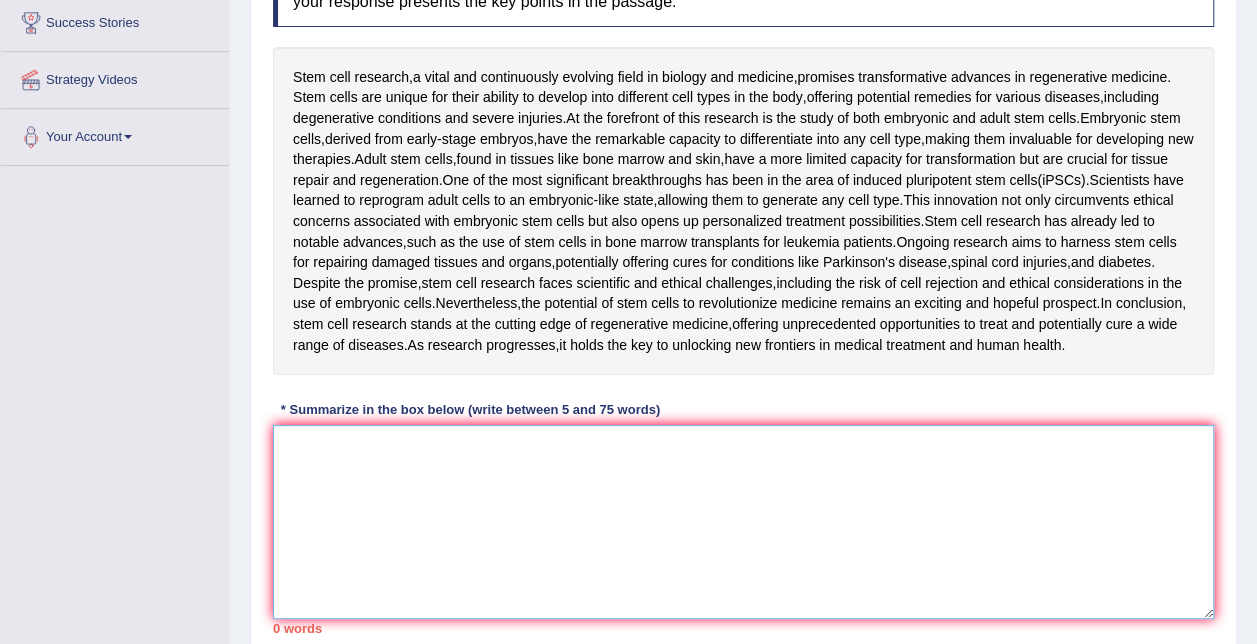click at bounding box center (743, 522) 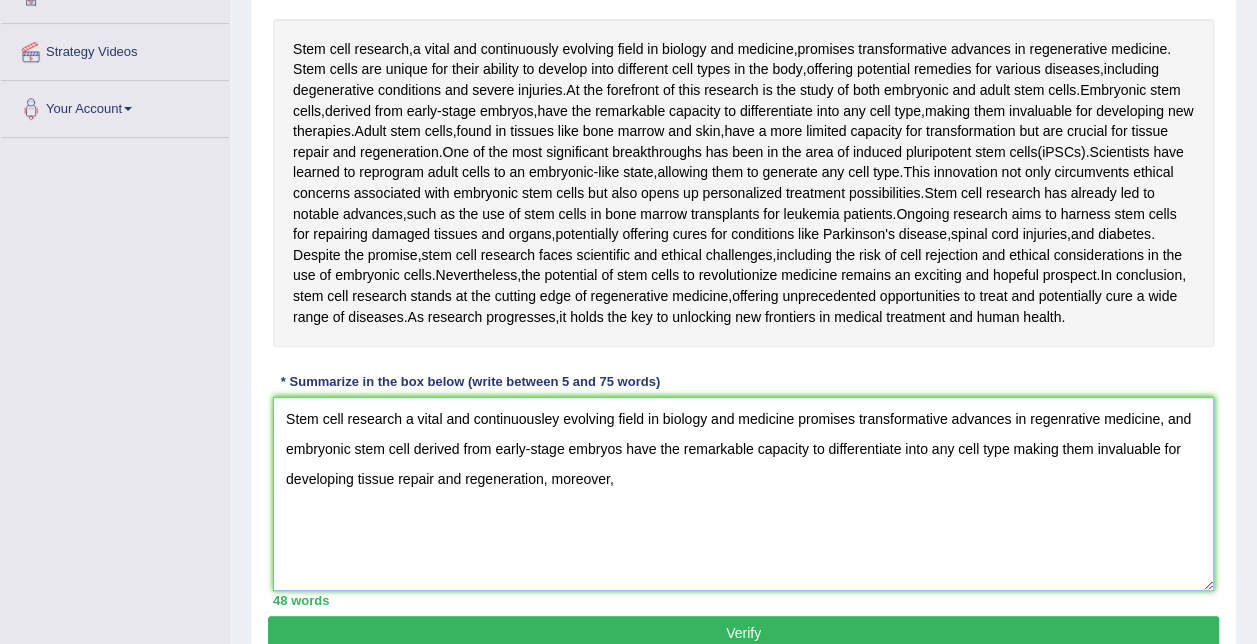 scroll, scrollTop: 358, scrollLeft: 0, axis: vertical 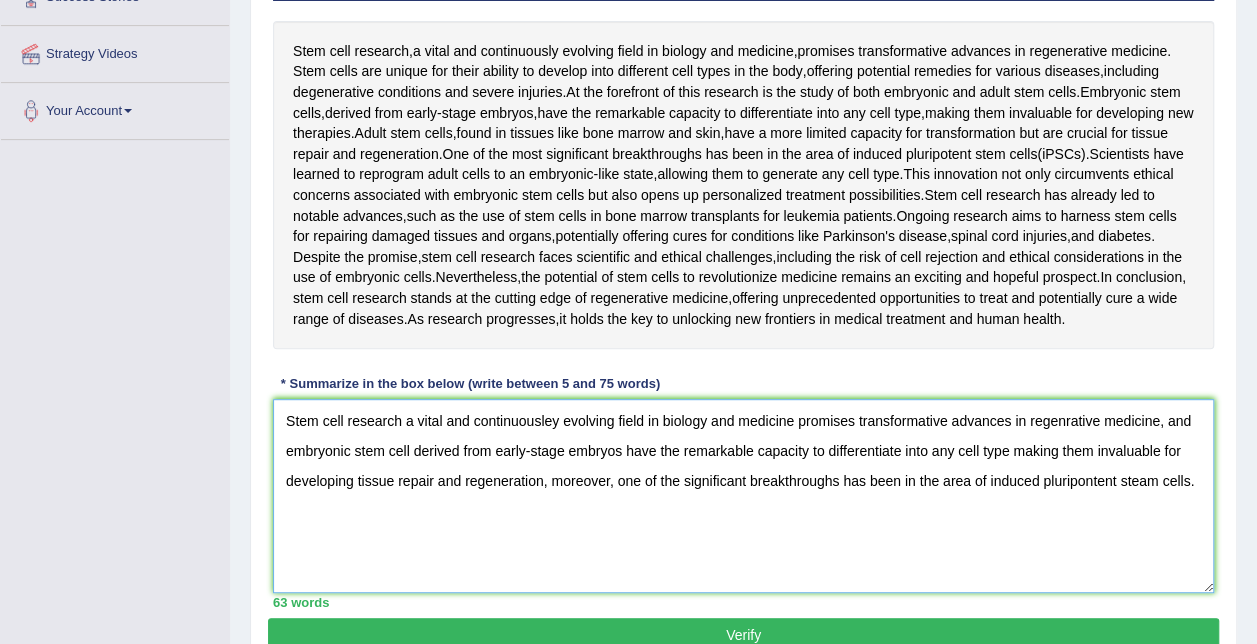 click on "Stem cell research a vital and continuousley evolving field in biology and medicine promises transformative advances in regenrative medicine, and embryonic stem cell derived from early-stage embryos have the remarkable capacity to differentiate into any cell type making them invaluable for developing tissue repair and regeneration, moreover, one of the significant breakthroughs has been in the area of induced pluripontent steam cells." at bounding box center (743, 496) 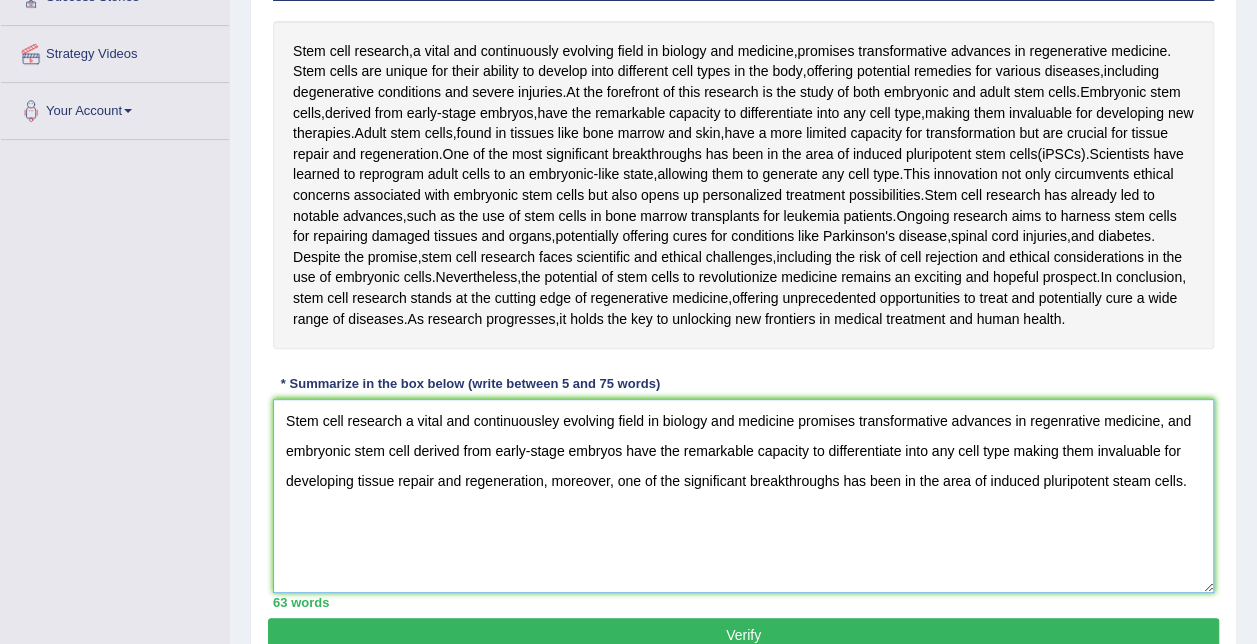 click on "Stem cell research a vital and continuousley evolving field in biology and medicine promises transformative advances in regenrative medicine, and embryonic stem cell derived from early-stage embryos have the remarkable capacity to differentiate into any cell type making them invaluable for developing tissue repair and regeneration, moreover, one of the significant breakthroughs has been in the area of induced pluripotent steam cells." at bounding box center [743, 496] 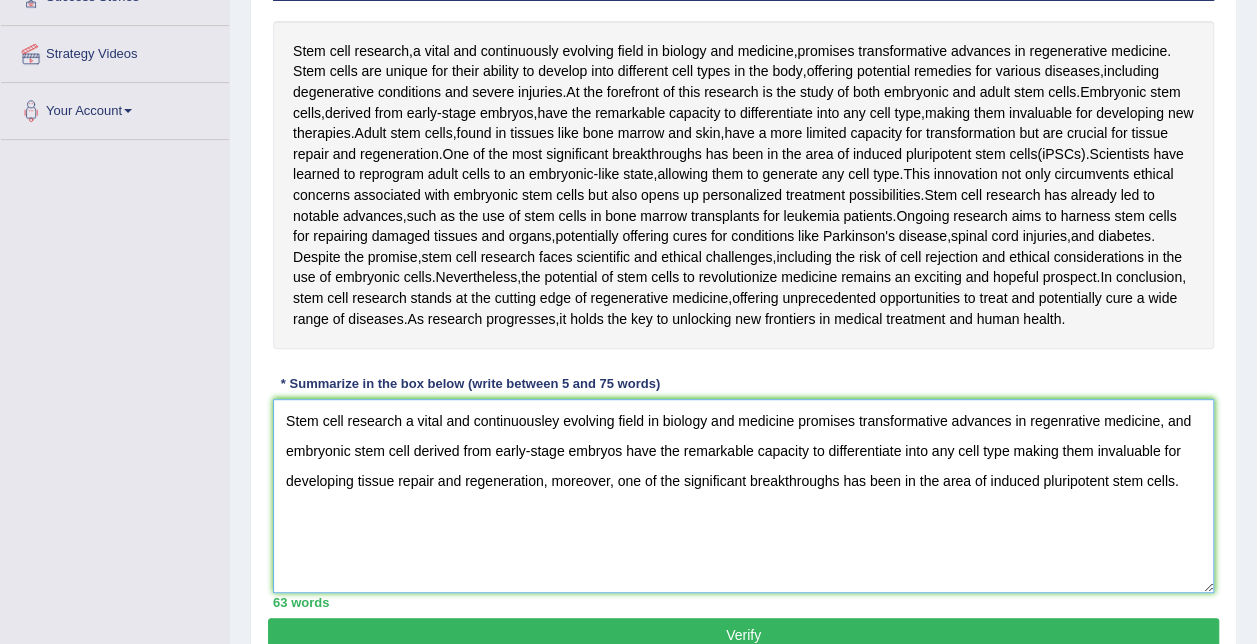 click on "Stem cell research a vital and continuousley evolving field in biology and medicine promises transformative advances in regenrative medicine, and embryonic stem cell derived from early-stage embryos have the remarkable capacity to differentiate into any cell type making them invaluable for developing tissue repair and regeneration, moreover, one of the significant breakthroughs has been in the area of induced pluripotent stem cells." at bounding box center [743, 496] 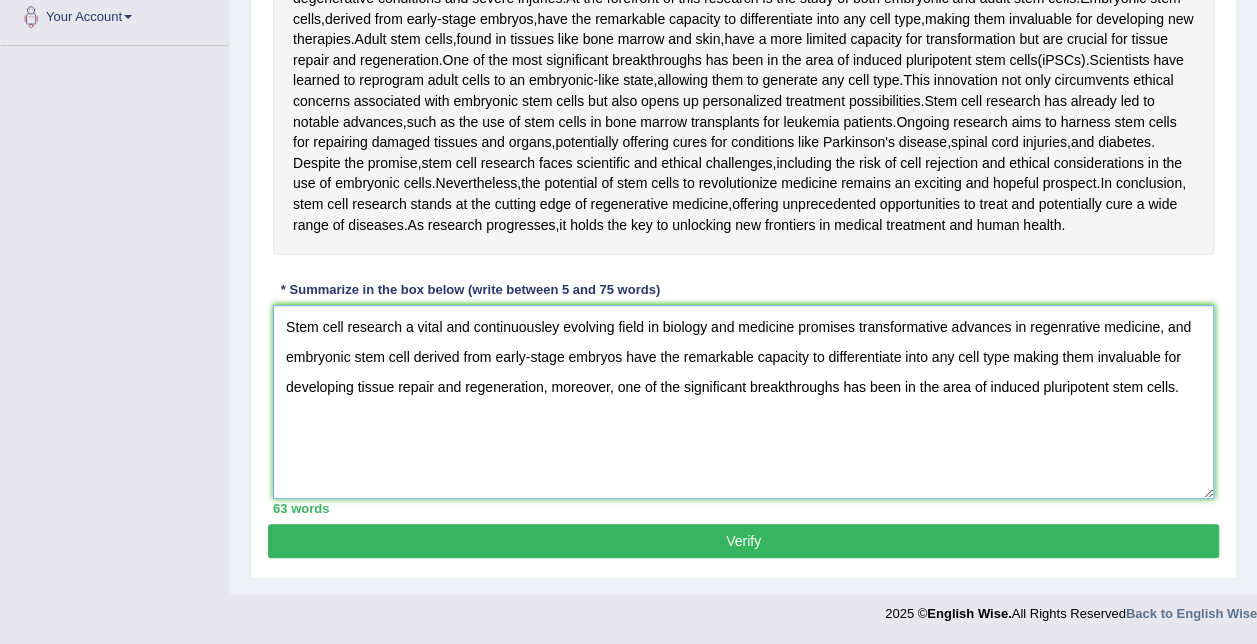 type on "Stem cell research a vital and continuousley evolving field in biology and medicine promises transformative advances in regenrative medicine, and embryonic stem cell derived from early-stage embryos have the remarkable capacity to differentiate into any cell type making them invaluable for developing tissue repair and regeneration, moreover, one of the significant breakthroughs has been in the area of induced pluripotent stem cells." 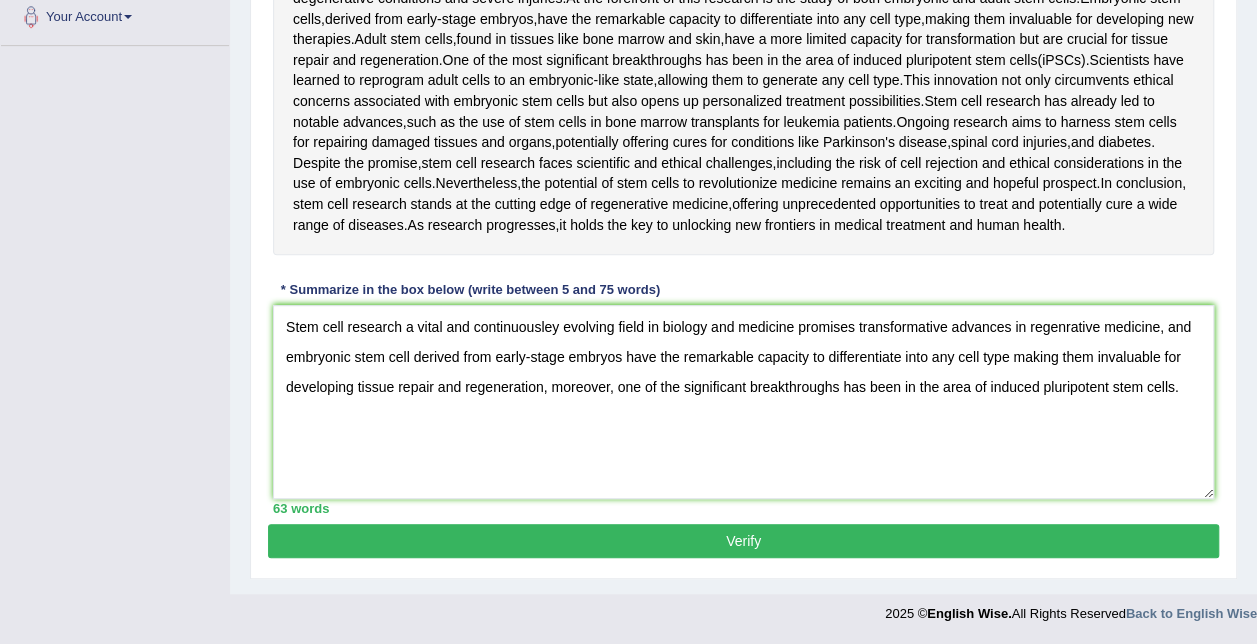 click on "Verify" at bounding box center [743, 541] 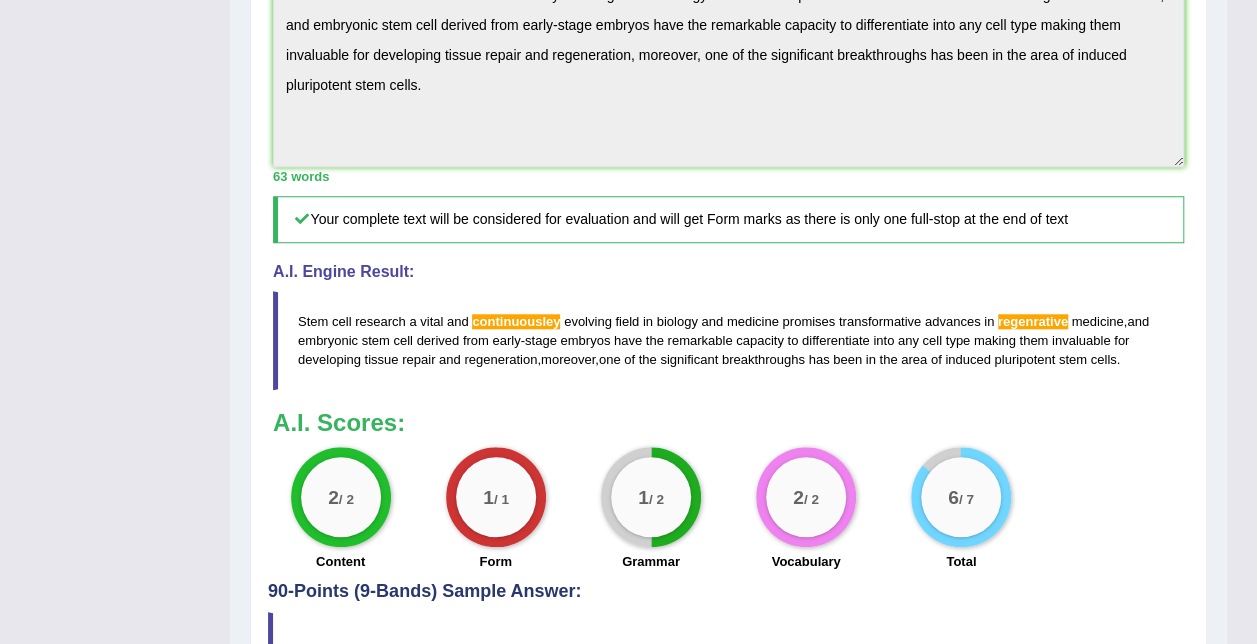 scroll, scrollTop: 777, scrollLeft: 0, axis: vertical 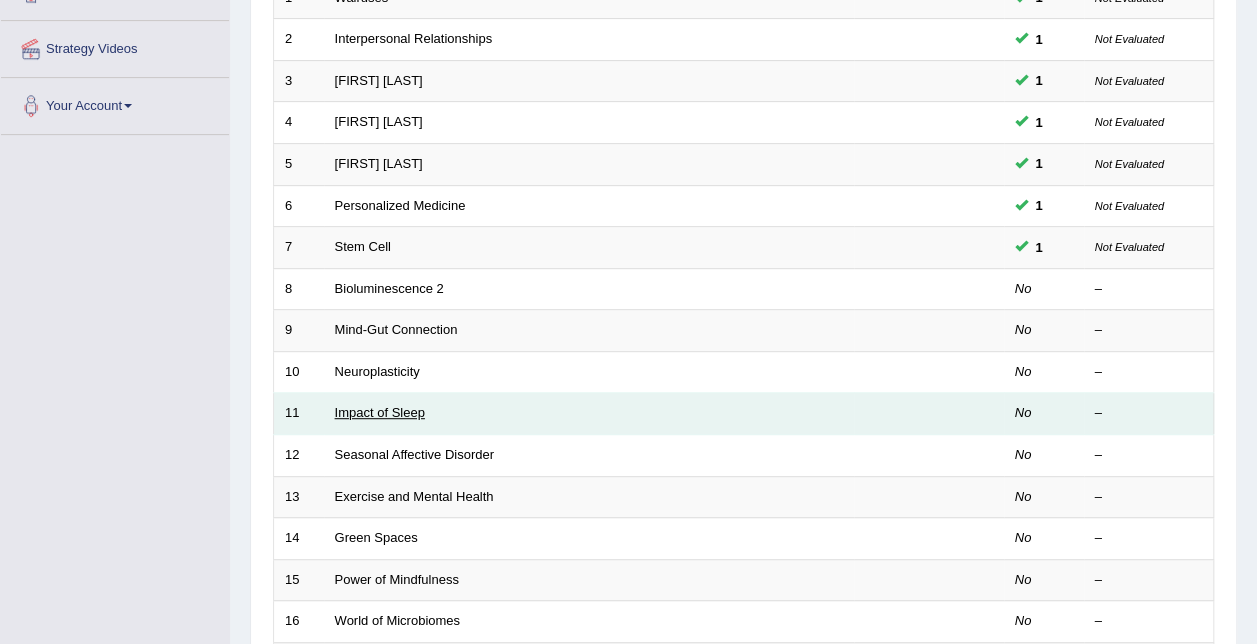 click on "Impact of Sleep" at bounding box center (380, 412) 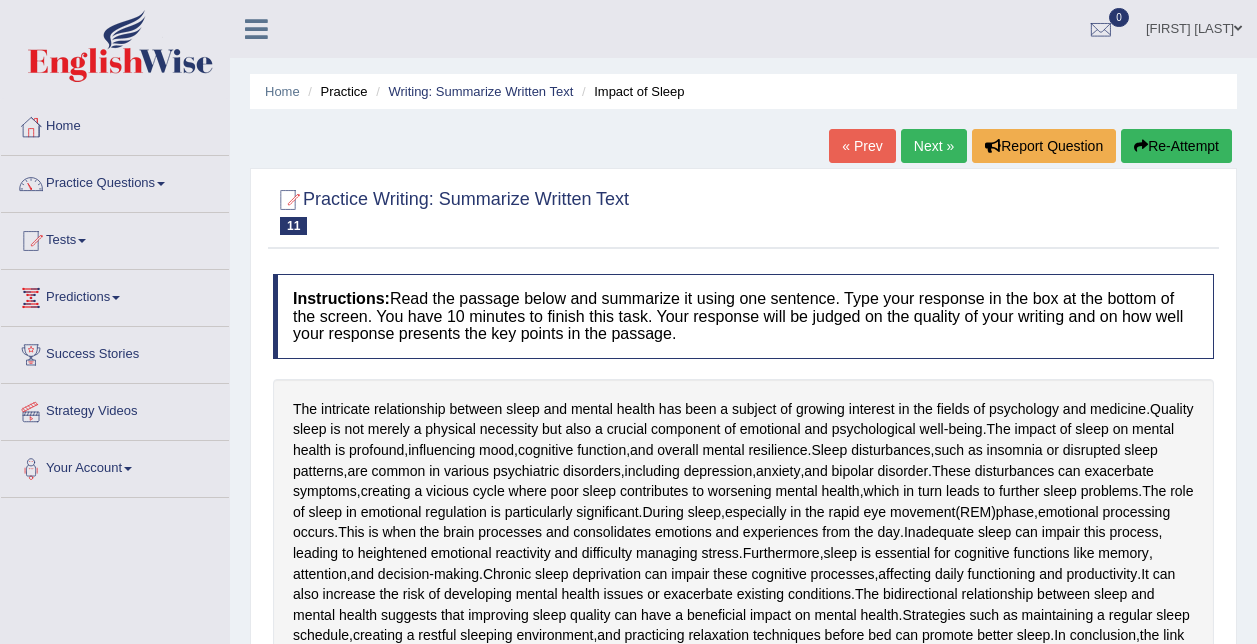 scroll, scrollTop: 0, scrollLeft: 0, axis: both 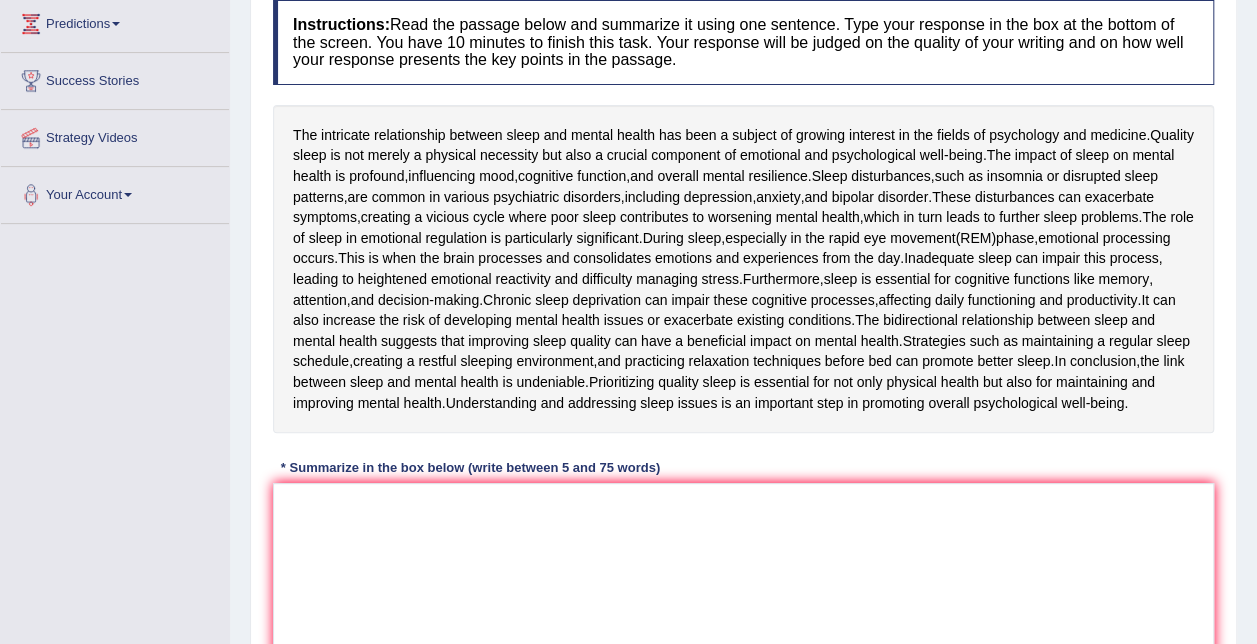 drag, startPoint x: 299, startPoint y: 130, endPoint x: 697, endPoint y: 239, distance: 412.65604 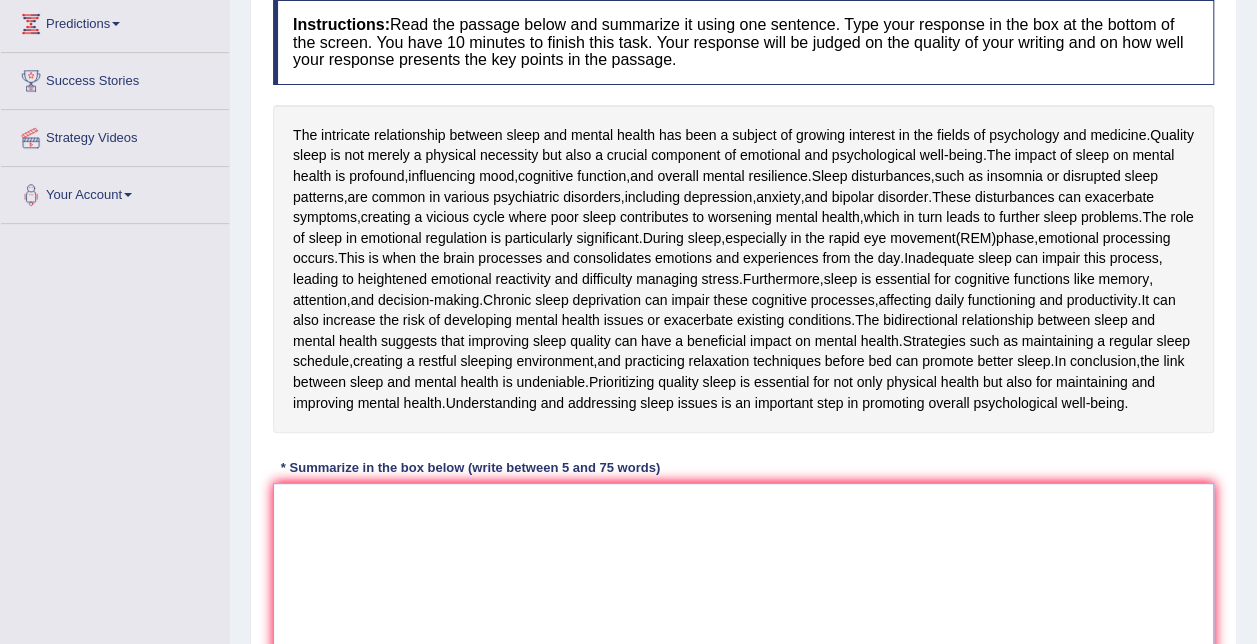 click at bounding box center [743, 580] 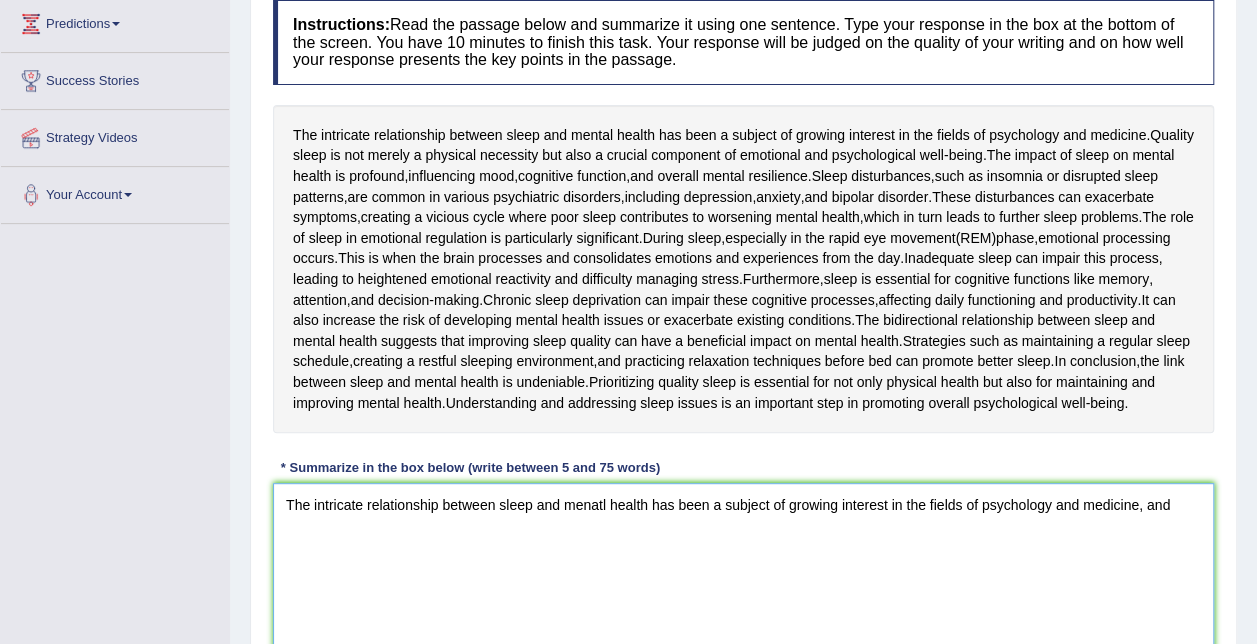 click on "The intricate relationship between sleep and menatl health has been a subject of growing interest in the fields of psychology and medicine, and" at bounding box center (743, 580) 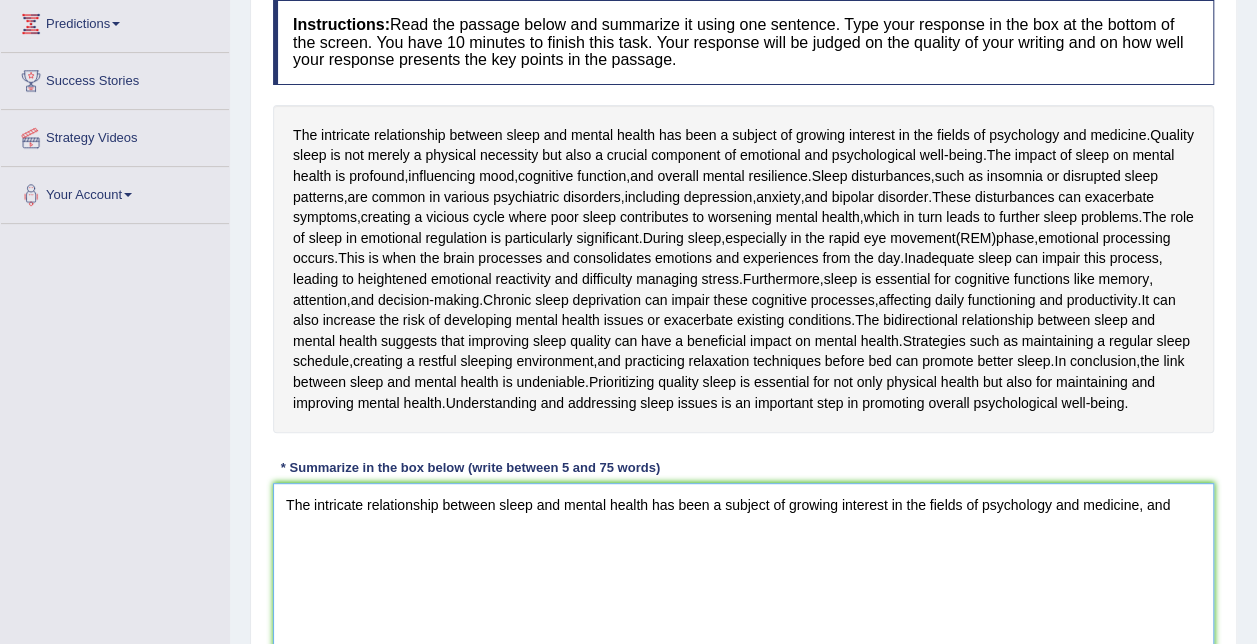 click on "The intricate relationship between sleep and mental health has been a subject of growing interest in the fields of psychology and medicine, and" at bounding box center [743, 580] 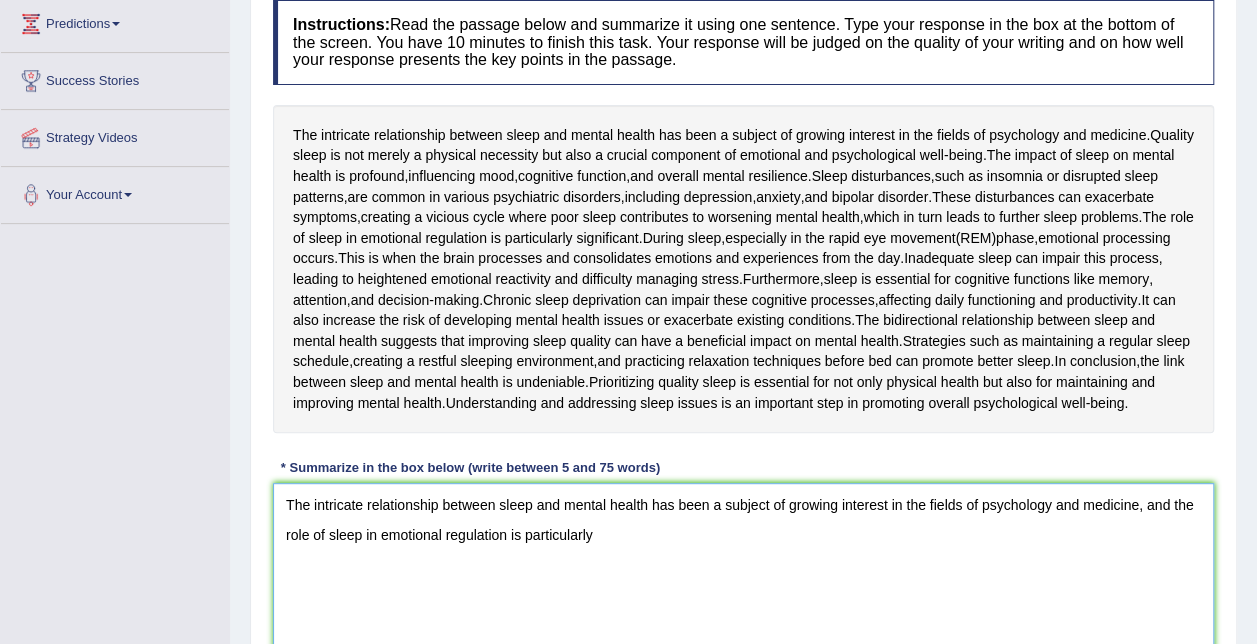 click on "The intricate relationship between sleep and mental health has been a subject of growing interest in the fields of psychology and medicine, and the role of sleep in emotional regulation is particularly" at bounding box center (743, 580) 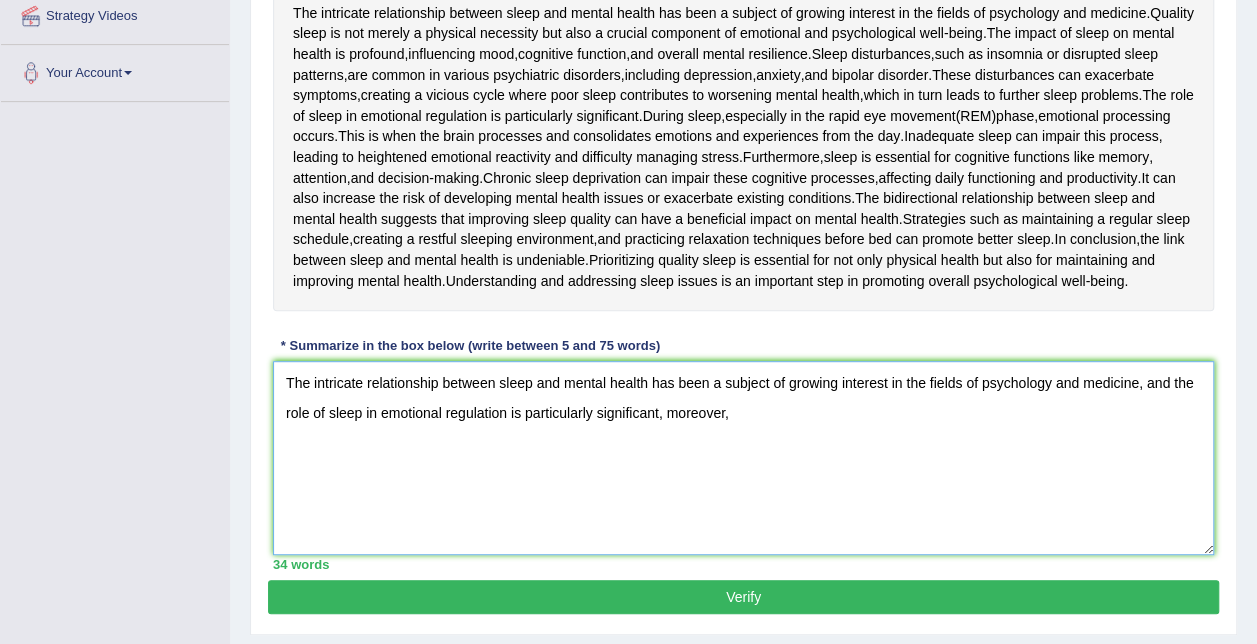 scroll, scrollTop: 396, scrollLeft: 0, axis: vertical 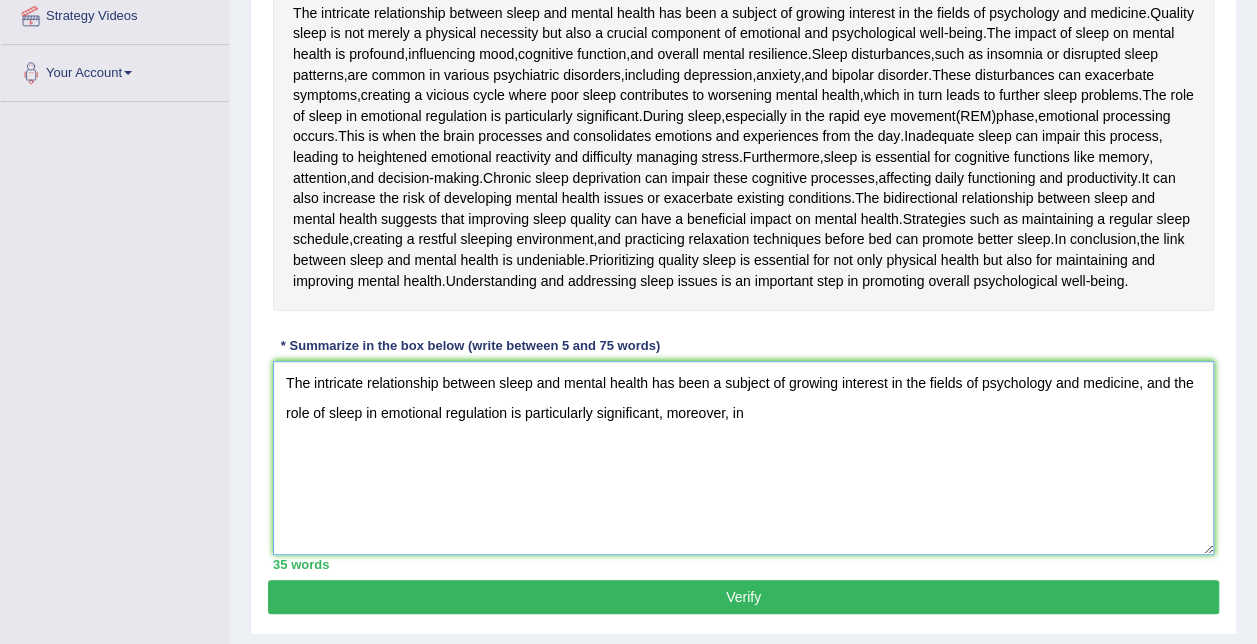 click on "The intricate relationship between sleep and mental health has been a subject of growing interest in the fields of psychology and medicine, and the role of sleep in emotional regulation is particularly significant, moreover, in" at bounding box center [743, 458] 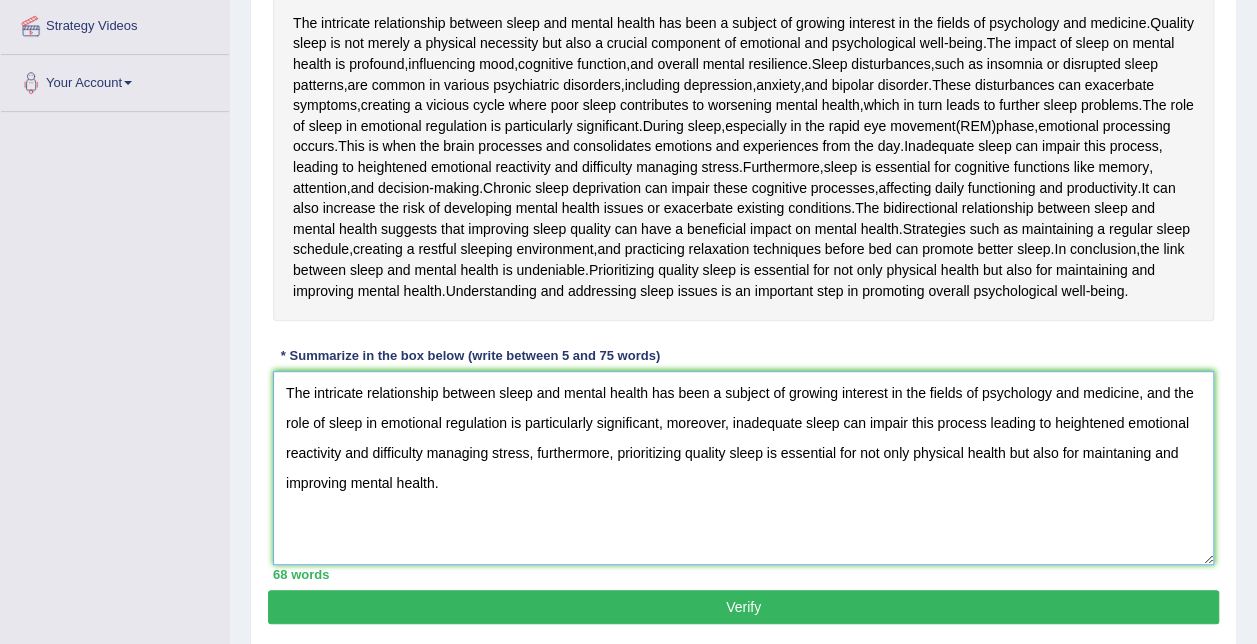 scroll, scrollTop: 382, scrollLeft: 0, axis: vertical 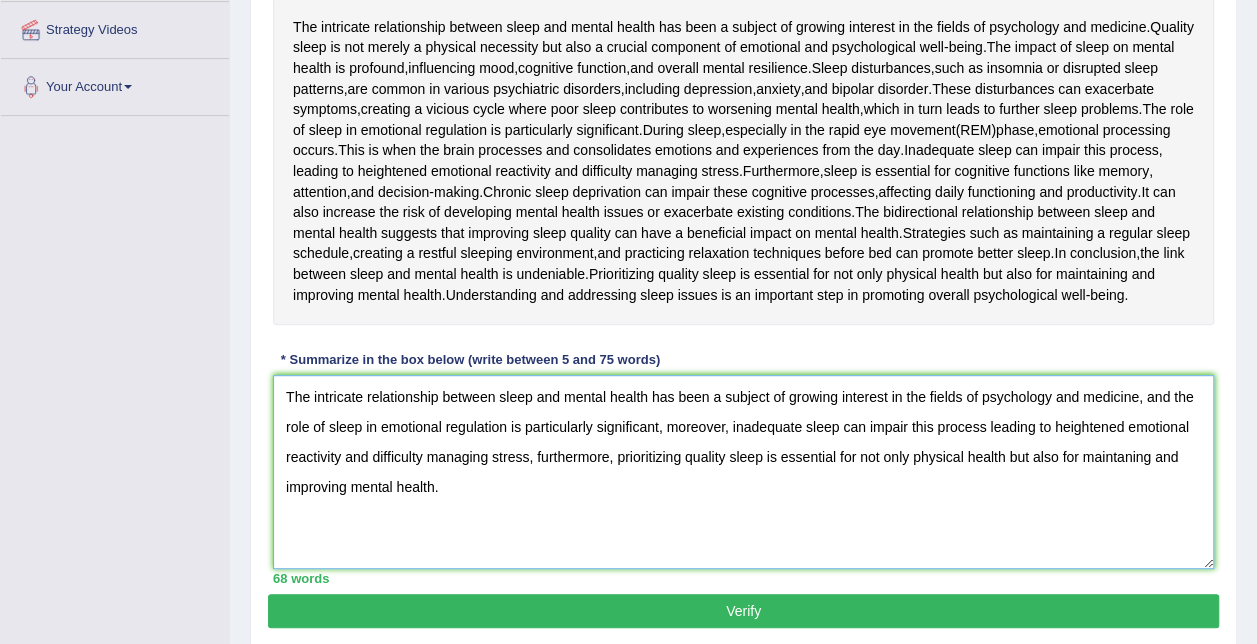 click on "The intricate relationship between sleep and mental health has been a subject of growing interest in the fields of psychology and medicine, and the role of sleep in emotional regulation is particularly significant, moreover, inadequate sleep can impair this process leading to heightened emotional reactivity and difficulty managing stress, furthermore, prioritizing quality sleep is essential for not only physical health but also for maintaning and improving mental health." at bounding box center [743, 472] 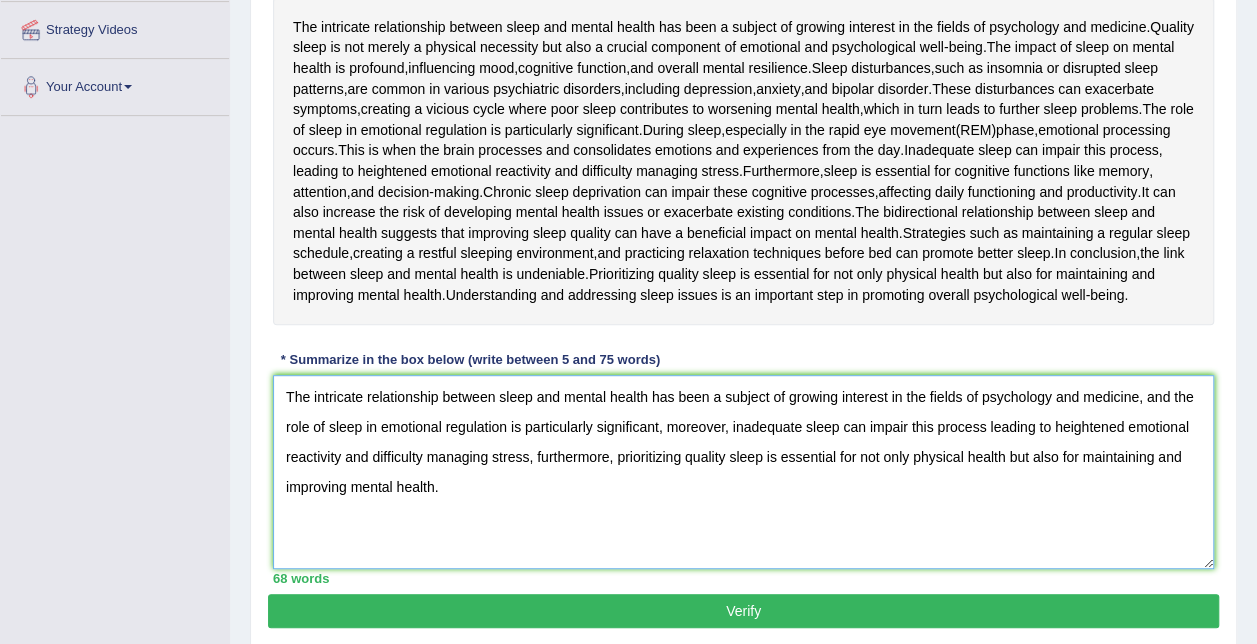 click on "The intricate relationship between sleep and mental health has been a subject of growing interest in the fields of psychology and medicine, and the role of sleep in emotional regulation is particularly significant, moreover, inadequate sleep can impair this process leading to heightened emotional reactivity and difficulty managing stress, furthermore, prioritizing quality sleep is essential for not only physical health but also for maintaining and improving mental health." at bounding box center [743, 472] 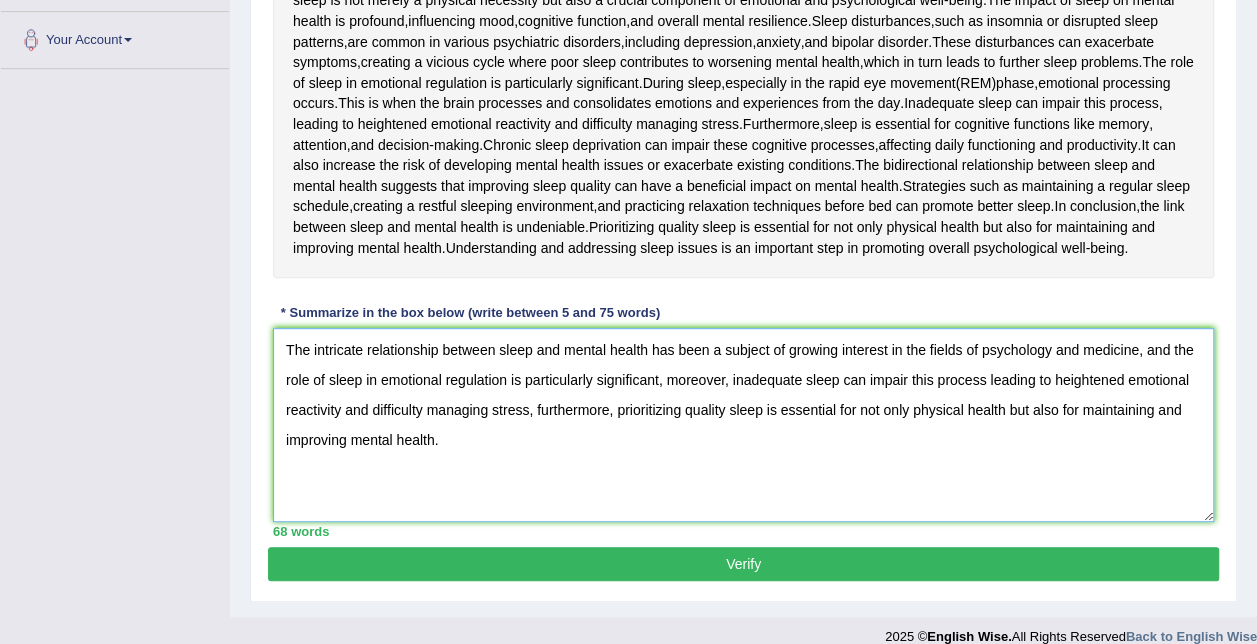 scroll, scrollTop: 469, scrollLeft: 0, axis: vertical 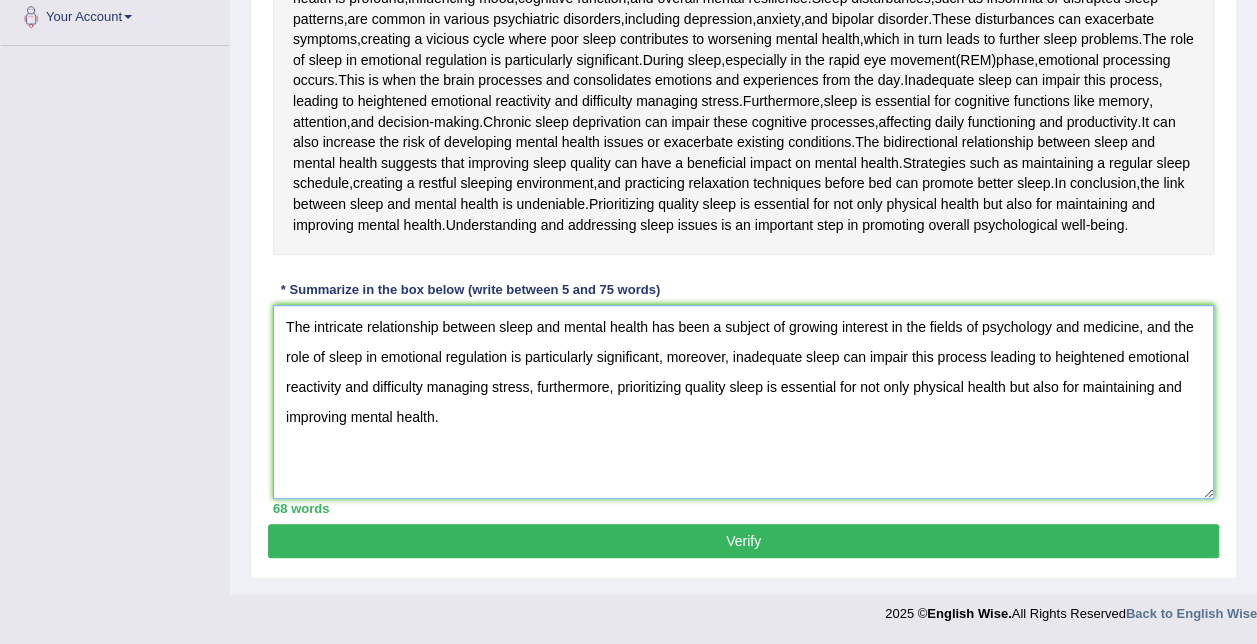 type on "The intricate relationship between sleep and mental health has been a subject of growing interest in the fields of psychology and medicine, and the role of sleep in emotional regulation is particularly significant, moreover, inadequate sleep can impair this process leading to heightened emotional reactivity and difficulty managing stress, furthermore, prioritizing quality sleep is essential for not only physical health but also for maintaining and improving mental health." 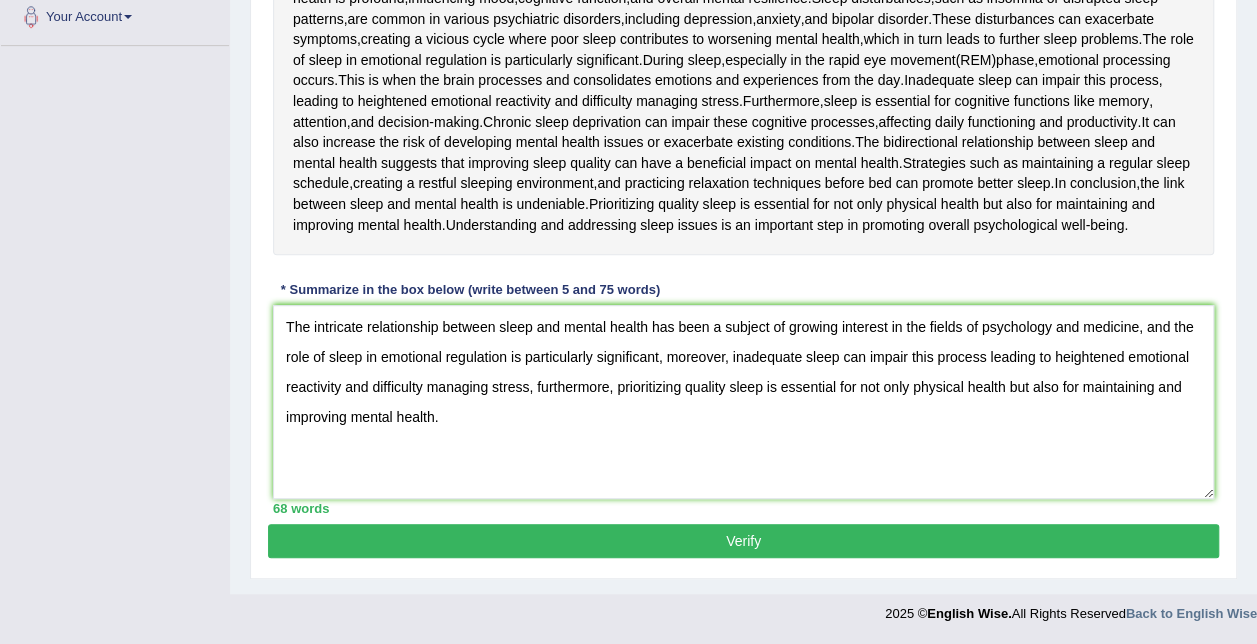 click on "Verify" at bounding box center [743, 541] 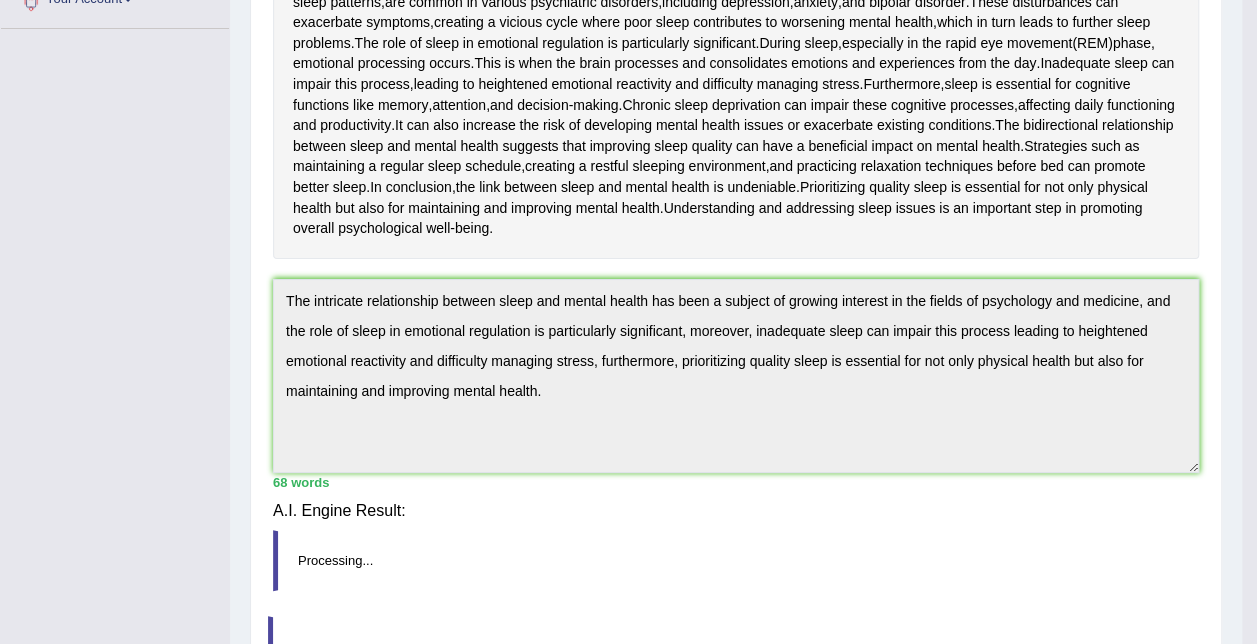 scroll, scrollTop: 458, scrollLeft: 0, axis: vertical 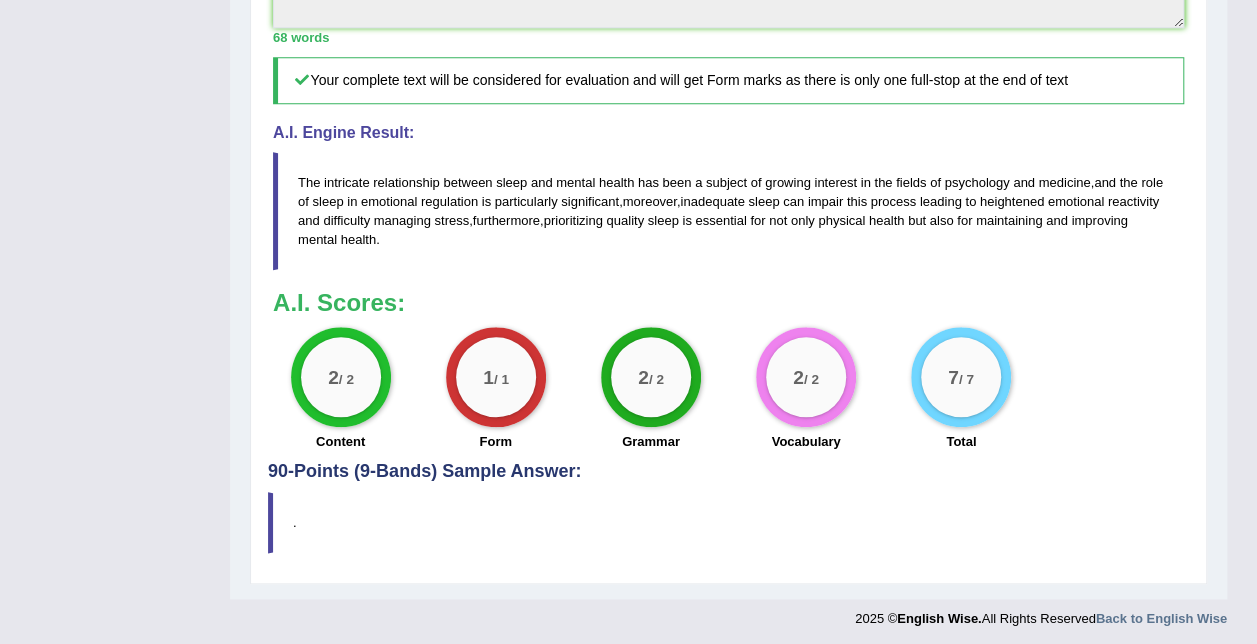 click on "7  / 7              Total" at bounding box center [961, 391] 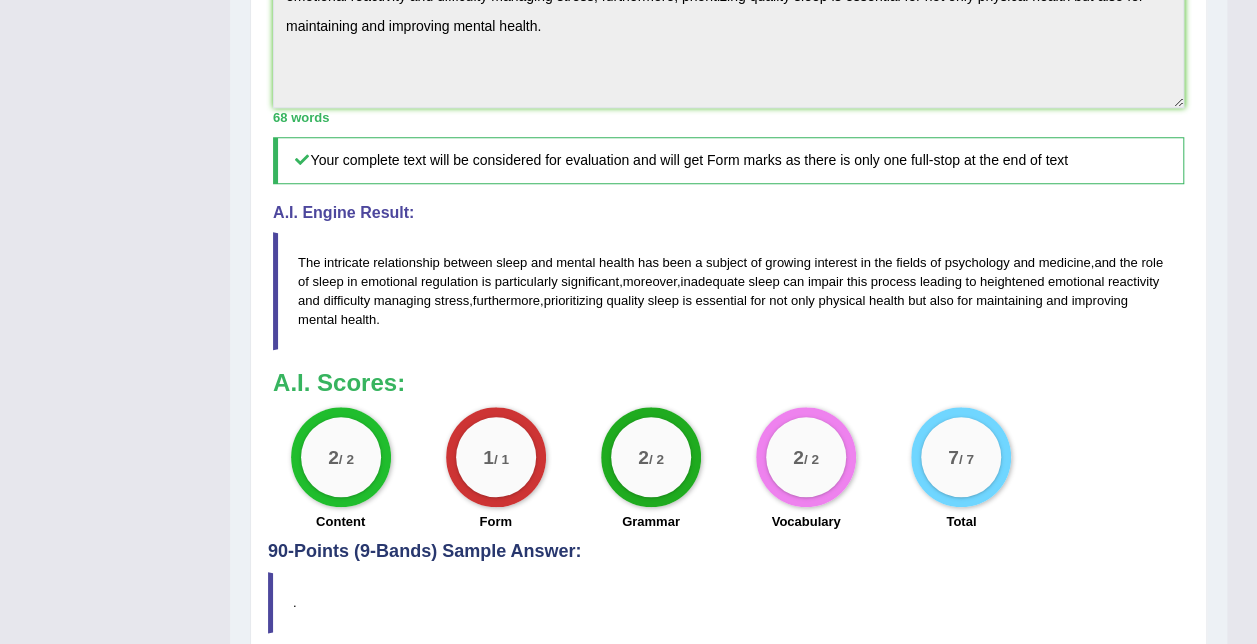 scroll, scrollTop: 914, scrollLeft: 0, axis: vertical 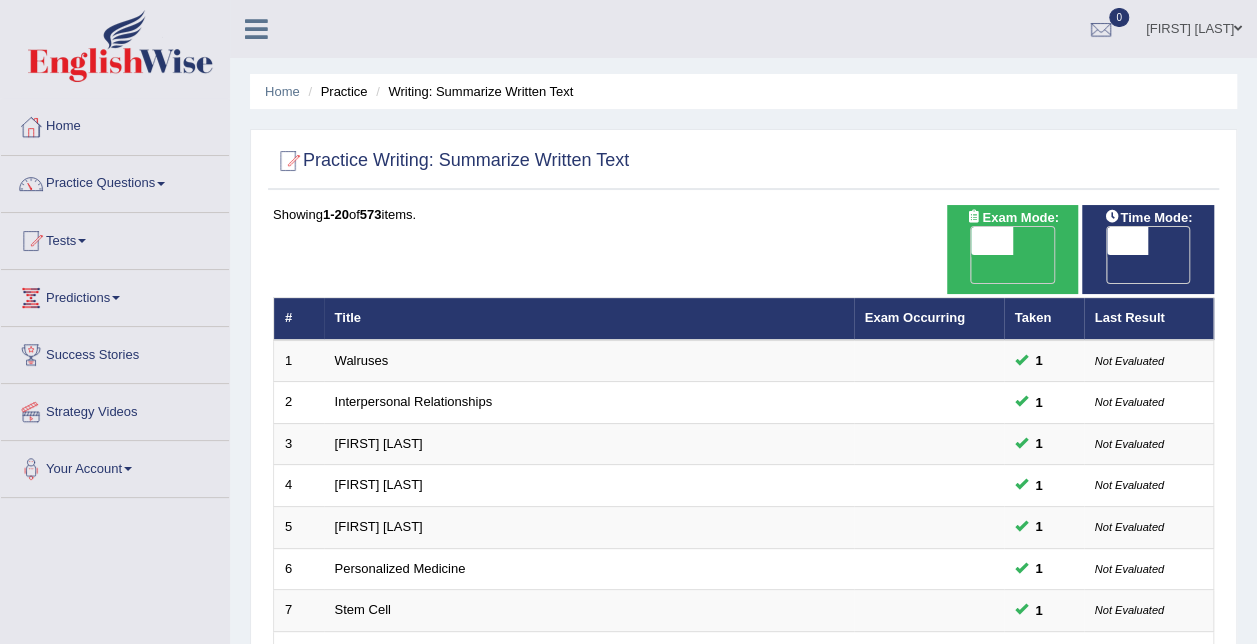 click at bounding box center [161, 184] 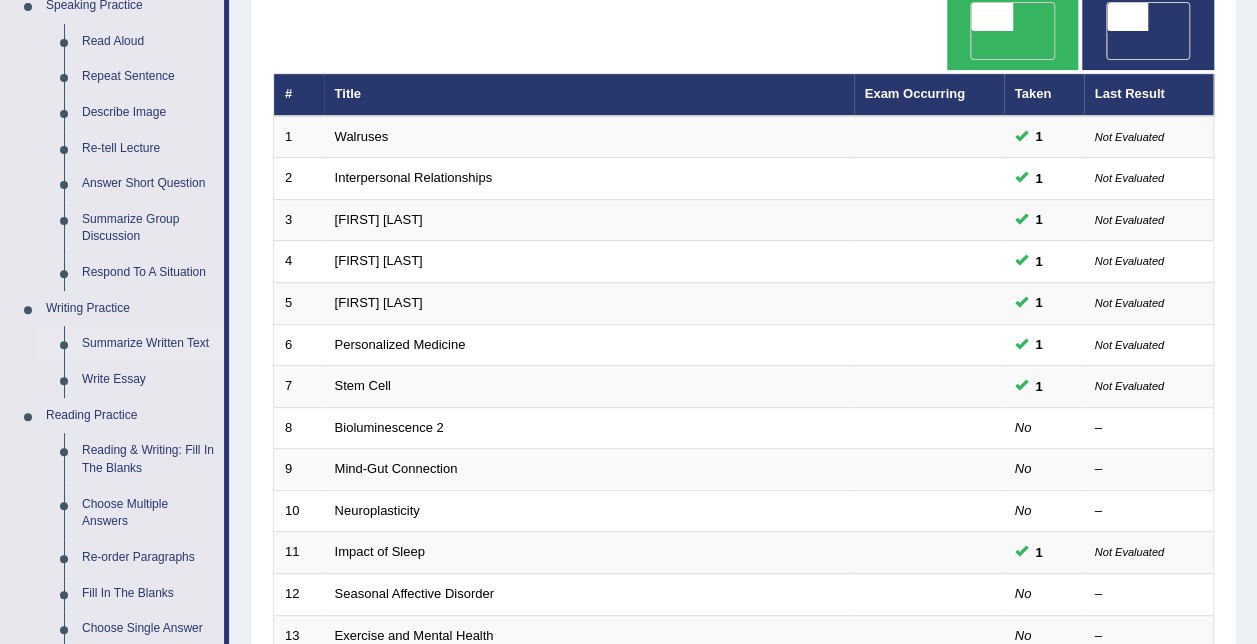 scroll, scrollTop: 229, scrollLeft: 0, axis: vertical 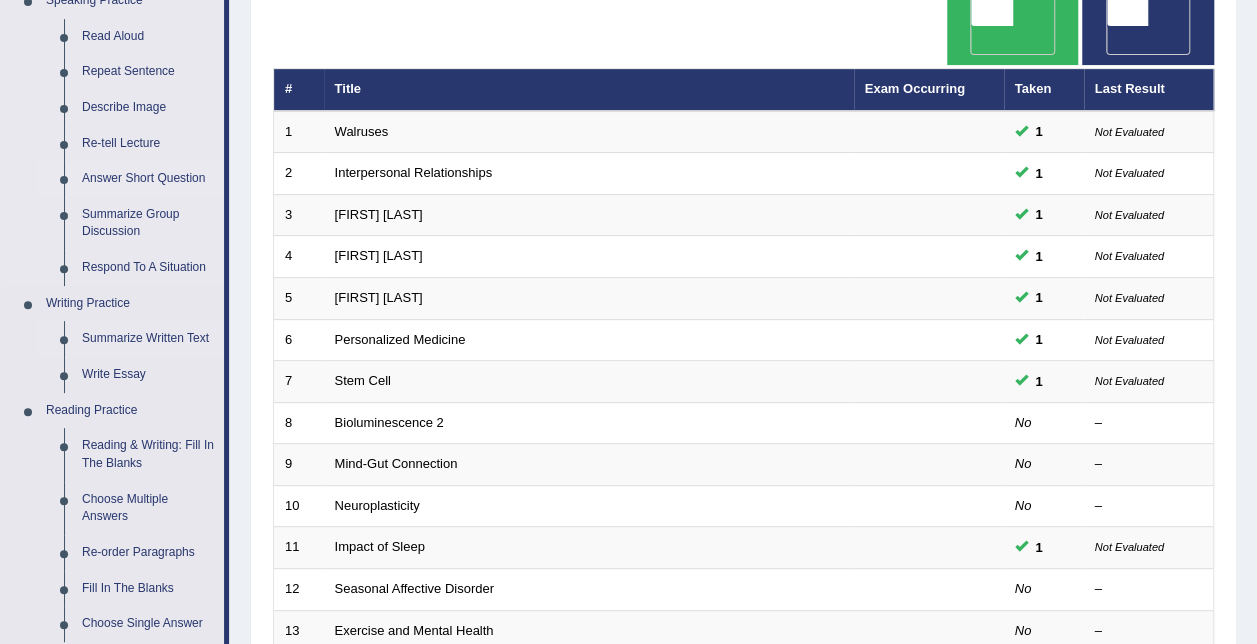 click on "Answer Short Question" at bounding box center (148, 179) 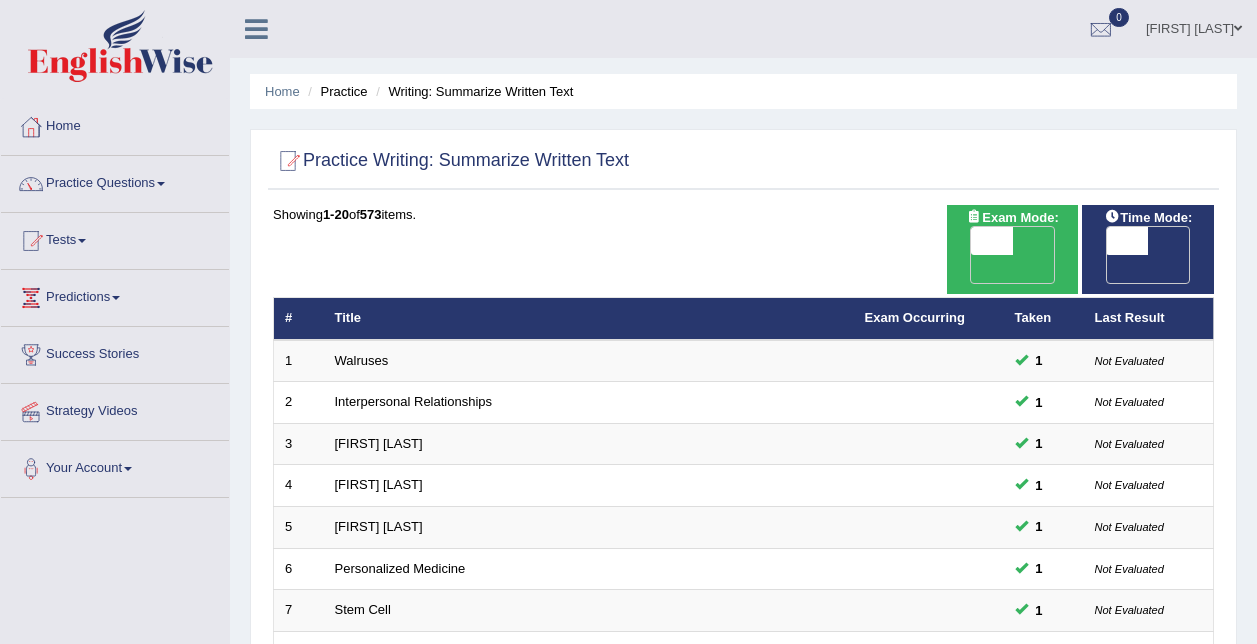 scroll, scrollTop: 251, scrollLeft: 0, axis: vertical 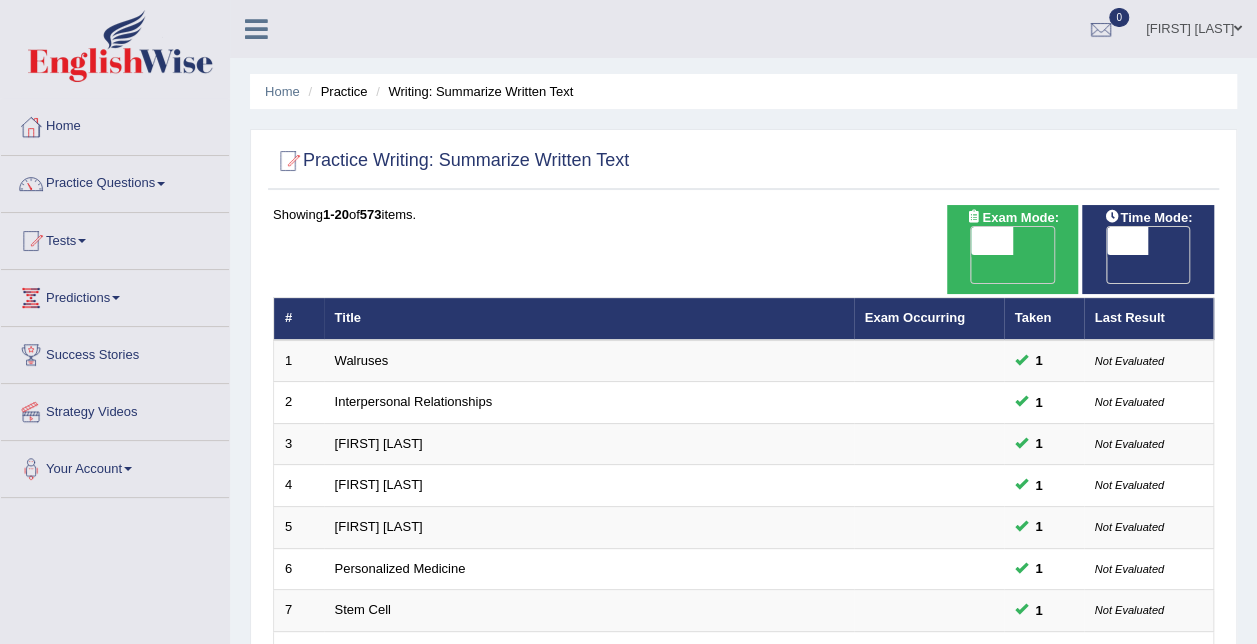 click on "Practice Questions" at bounding box center [115, 181] 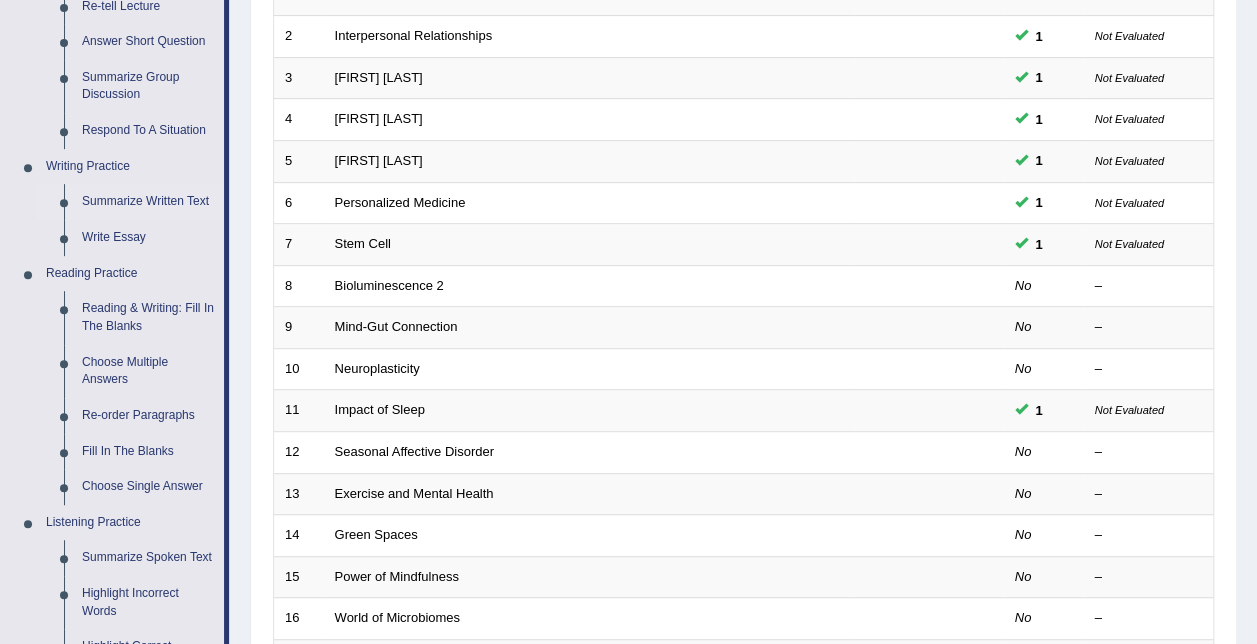 scroll, scrollTop: 382, scrollLeft: 0, axis: vertical 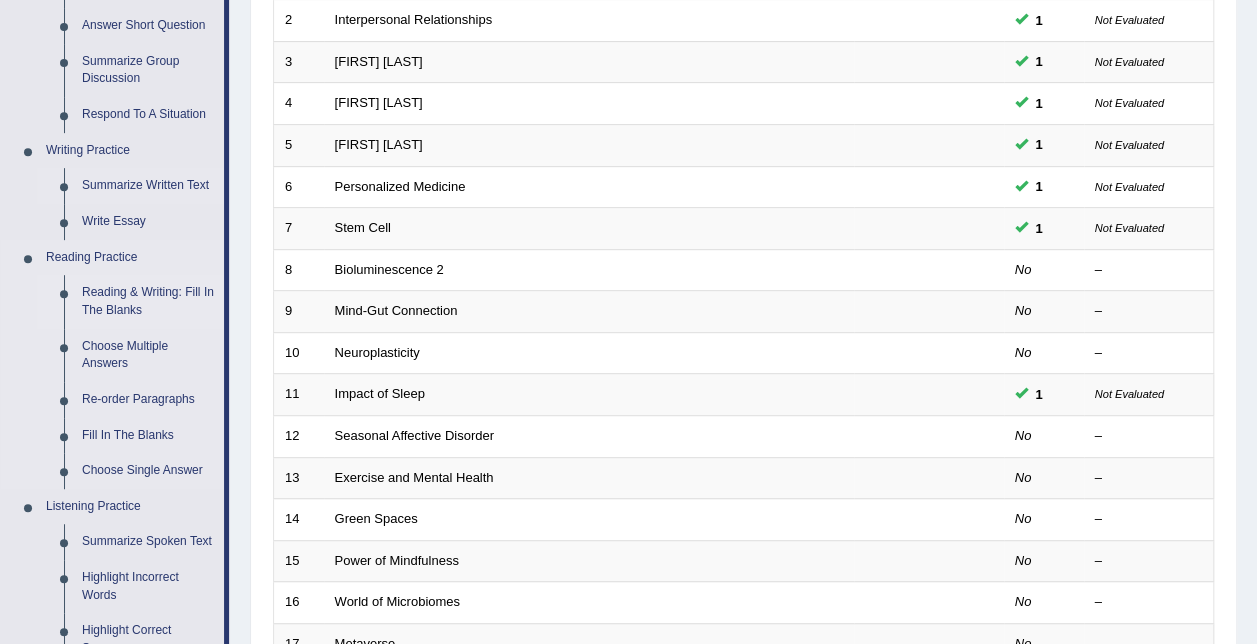 click on "Reading & Writing: Fill In The Blanks" at bounding box center [148, 301] 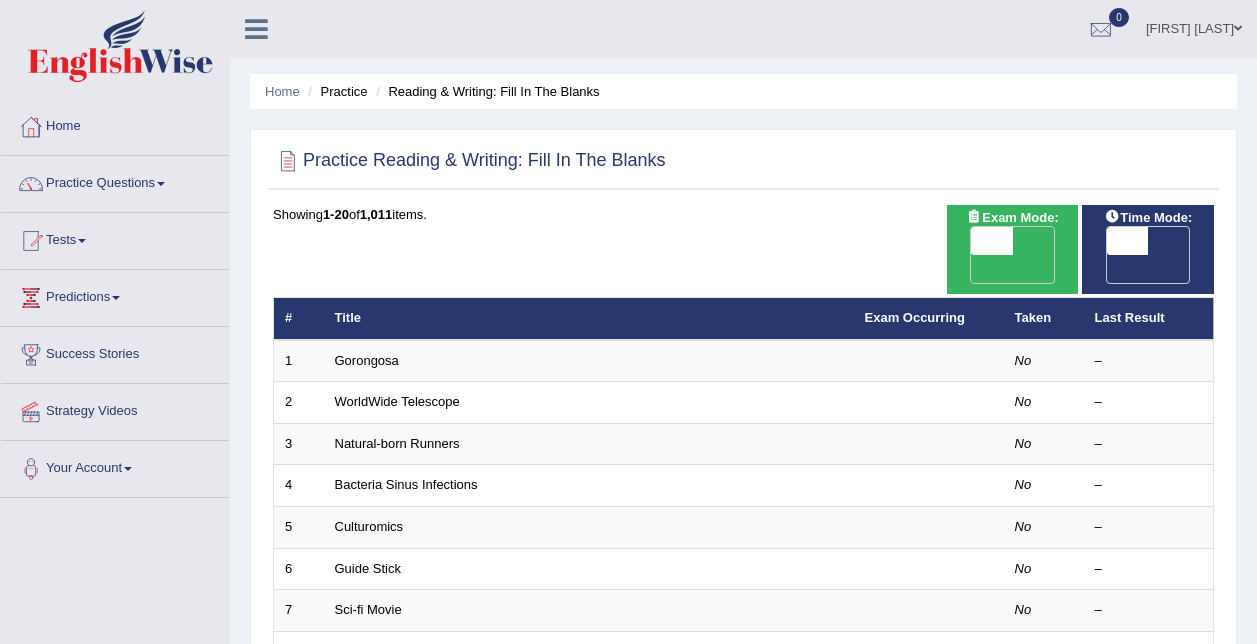 scroll, scrollTop: 0, scrollLeft: 0, axis: both 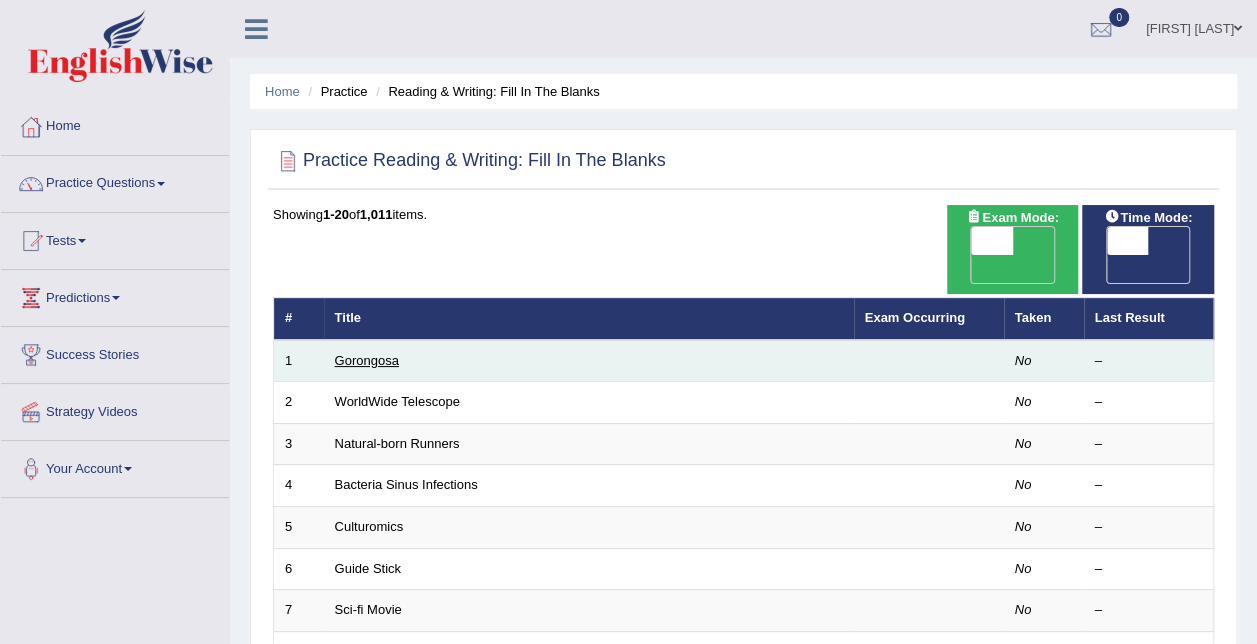 click on "Gorongosa" at bounding box center (367, 360) 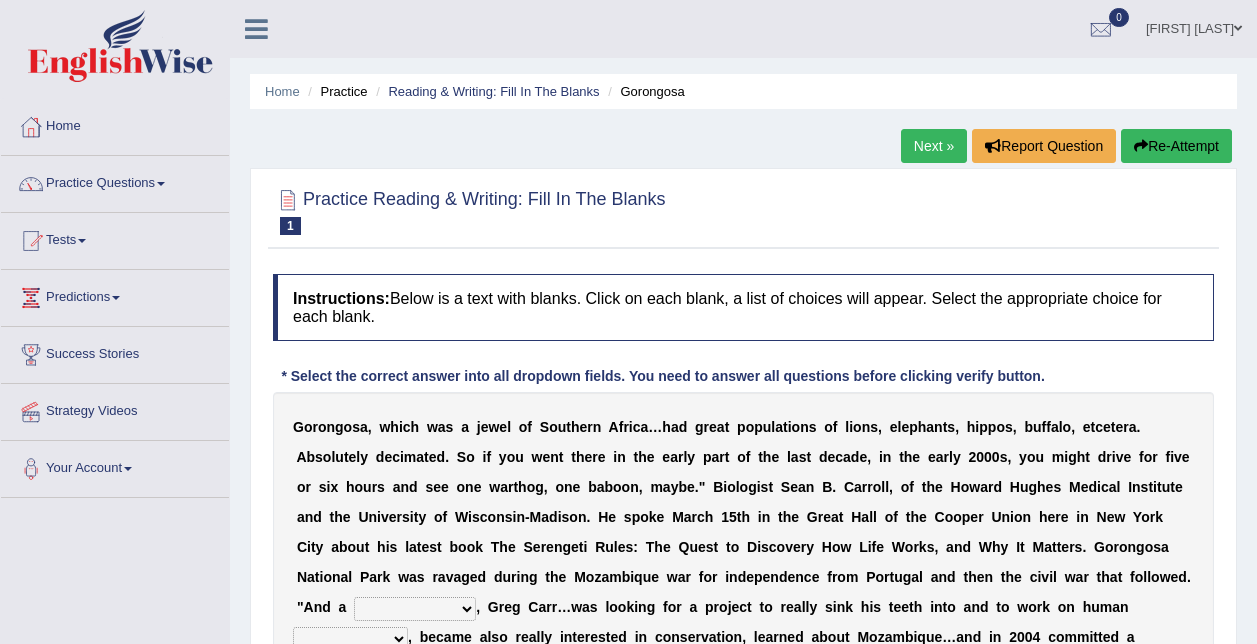 scroll, scrollTop: 0, scrollLeft: 0, axis: both 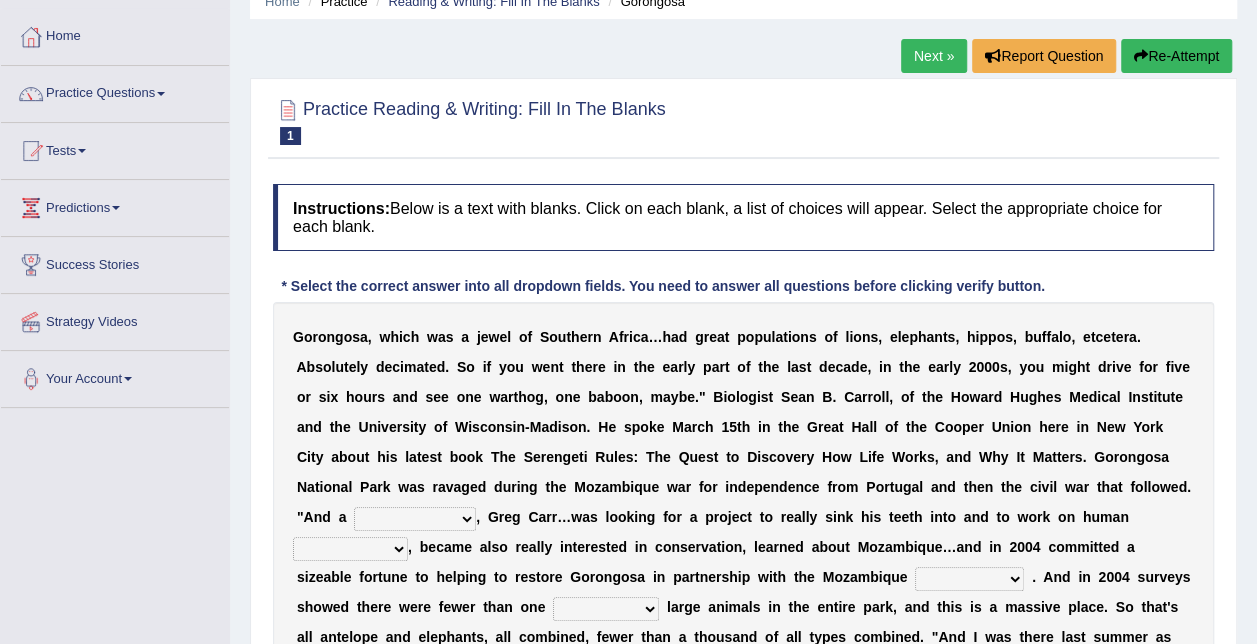 click on "passion solstice ballast philanthropist" at bounding box center [415, 519] 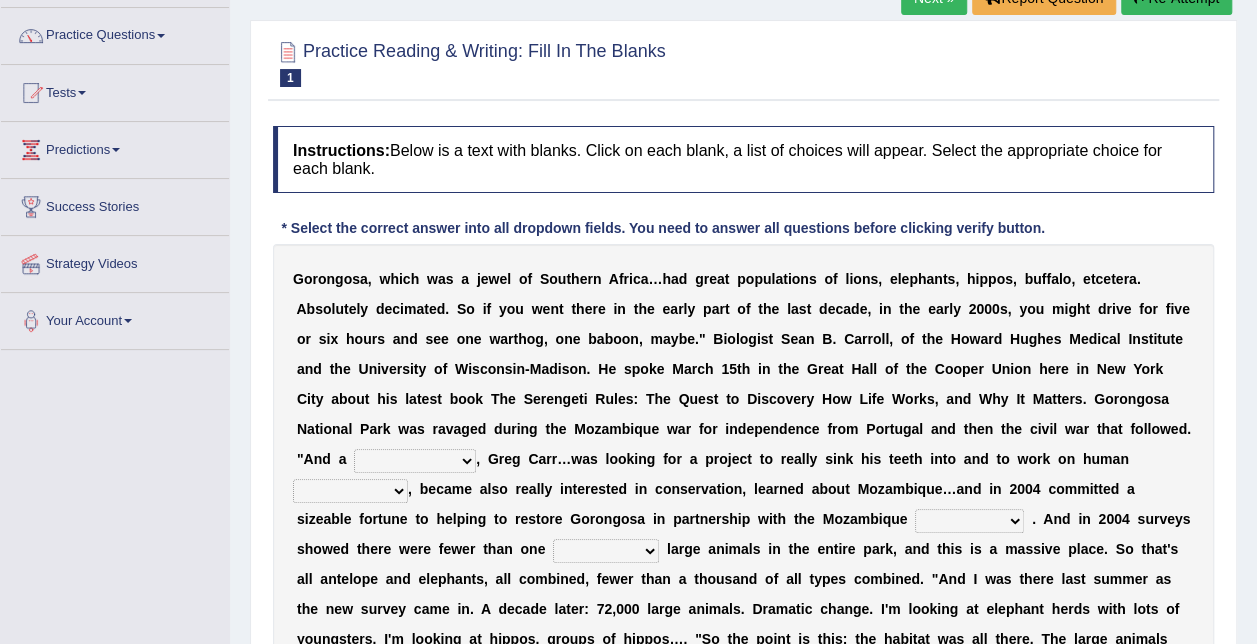 scroll, scrollTop: 161, scrollLeft: 0, axis: vertical 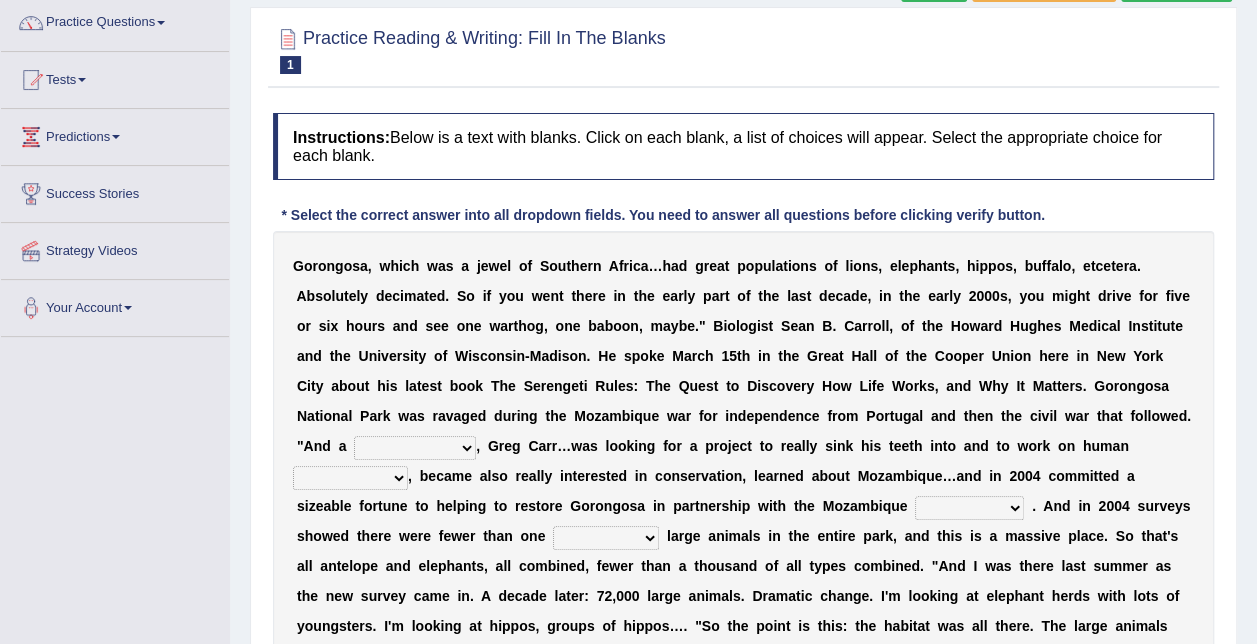 click on "passion solstice ballast philanthropist" at bounding box center (415, 448) 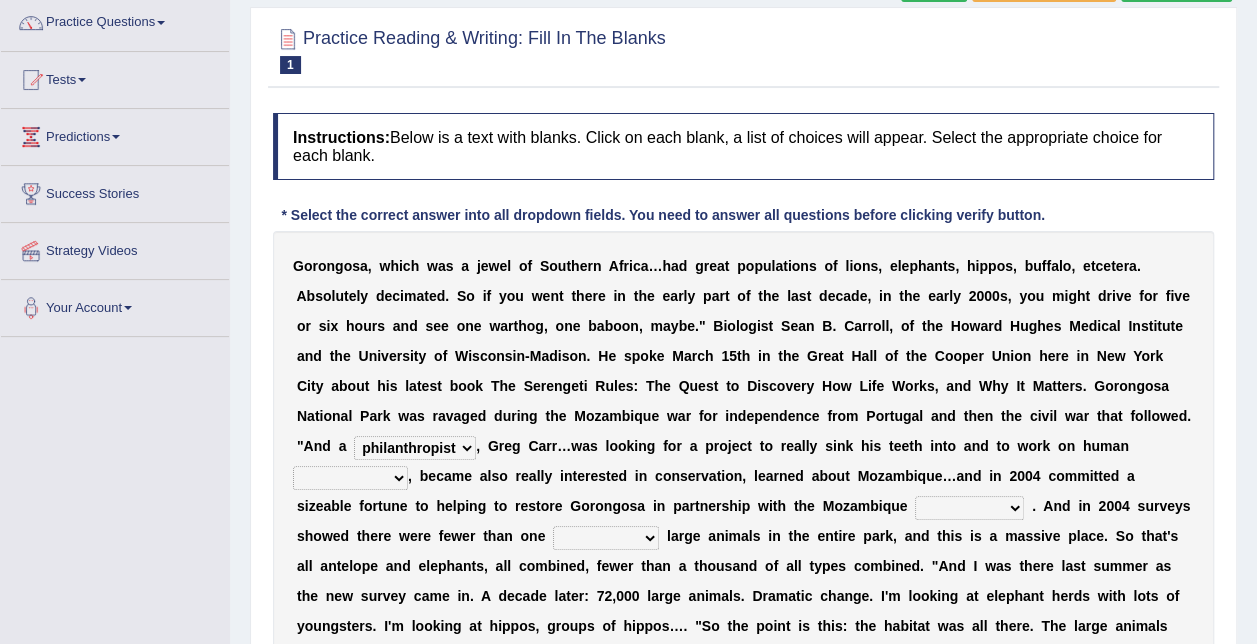 click on "passion solstice ballast philanthropist" at bounding box center [415, 448] 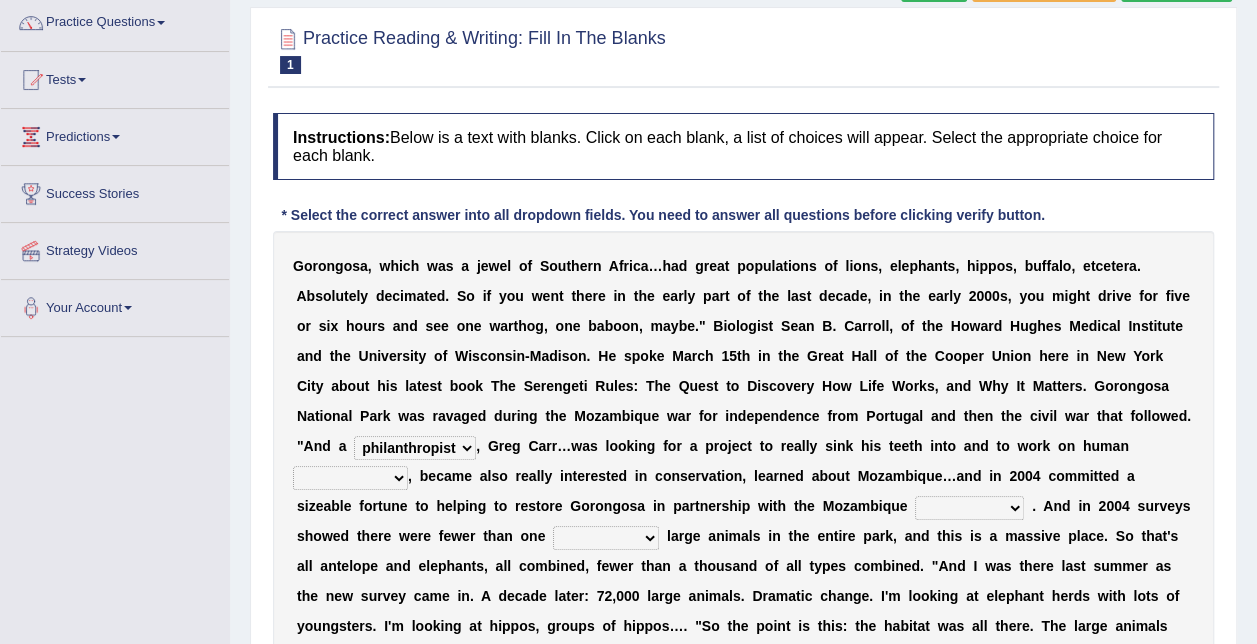click on "negligence prevalence development malevolence" at bounding box center (350, 478) 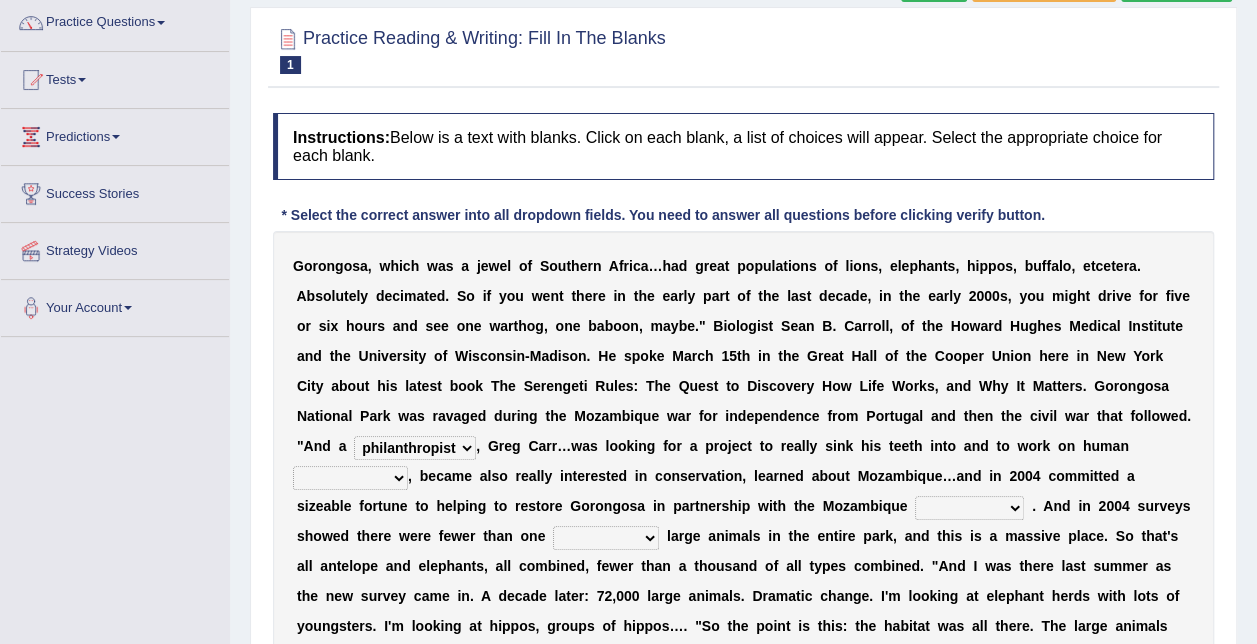 select on "development" 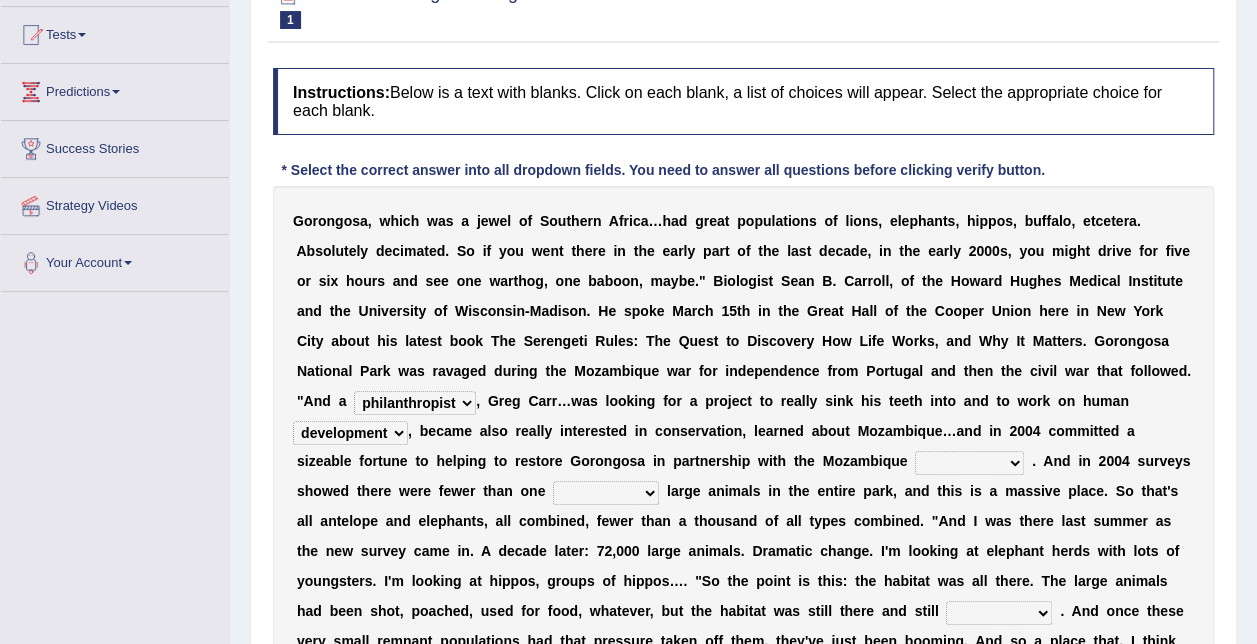 scroll, scrollTop: 207, scrollLeft: 0, axis: vertical 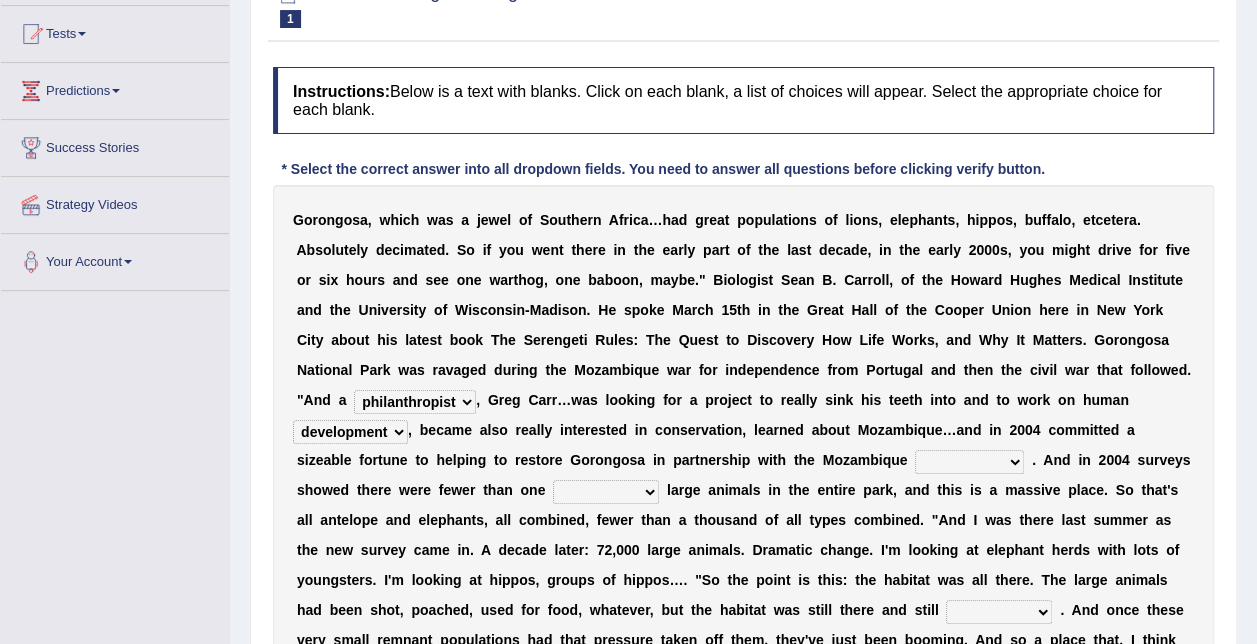 click on "negligence prevalence development malevolence" at bounding box center [350, 432] 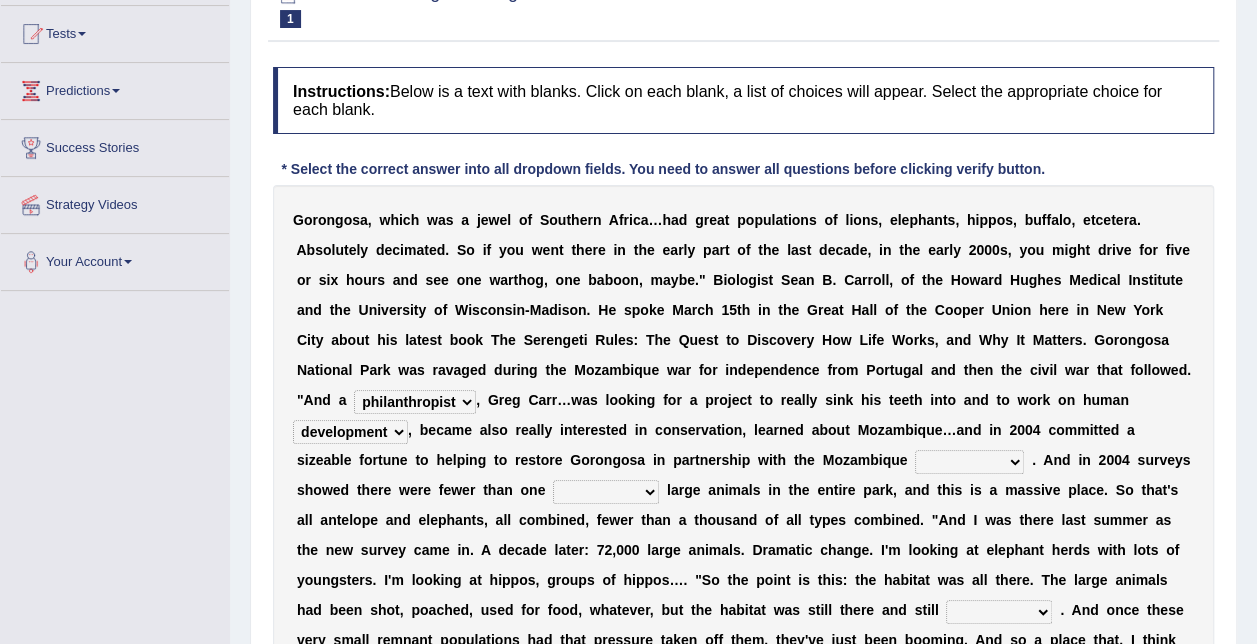 click on "parliament semanticist government journalist" at bounding box center (969, 462) 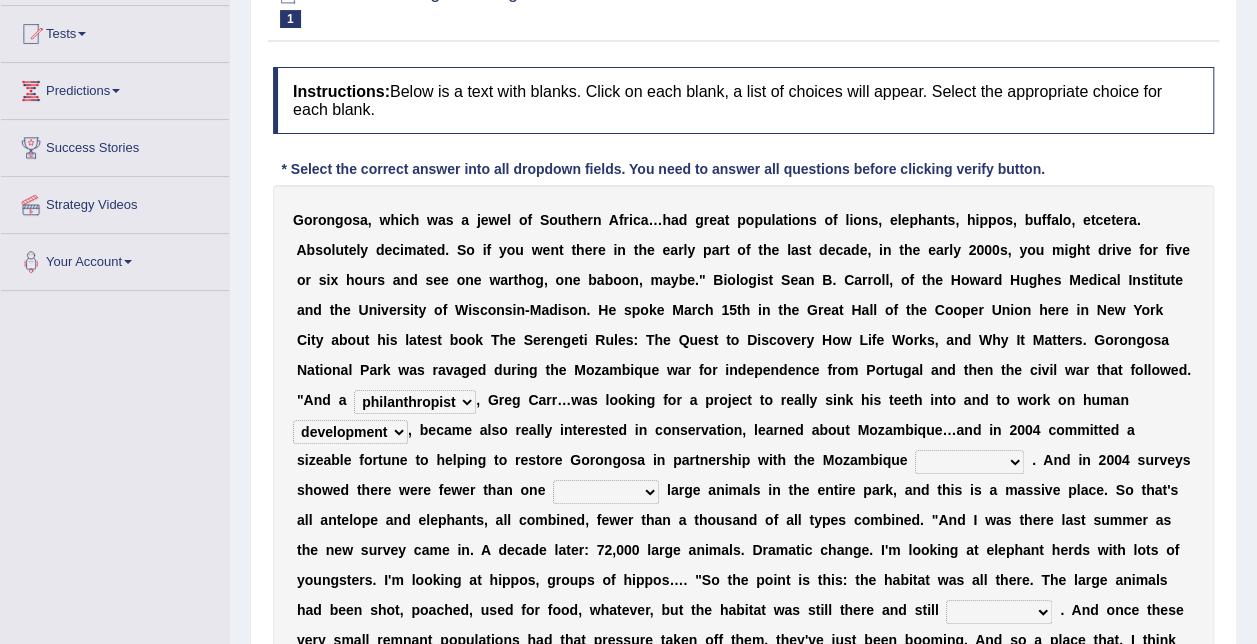 select on "government" 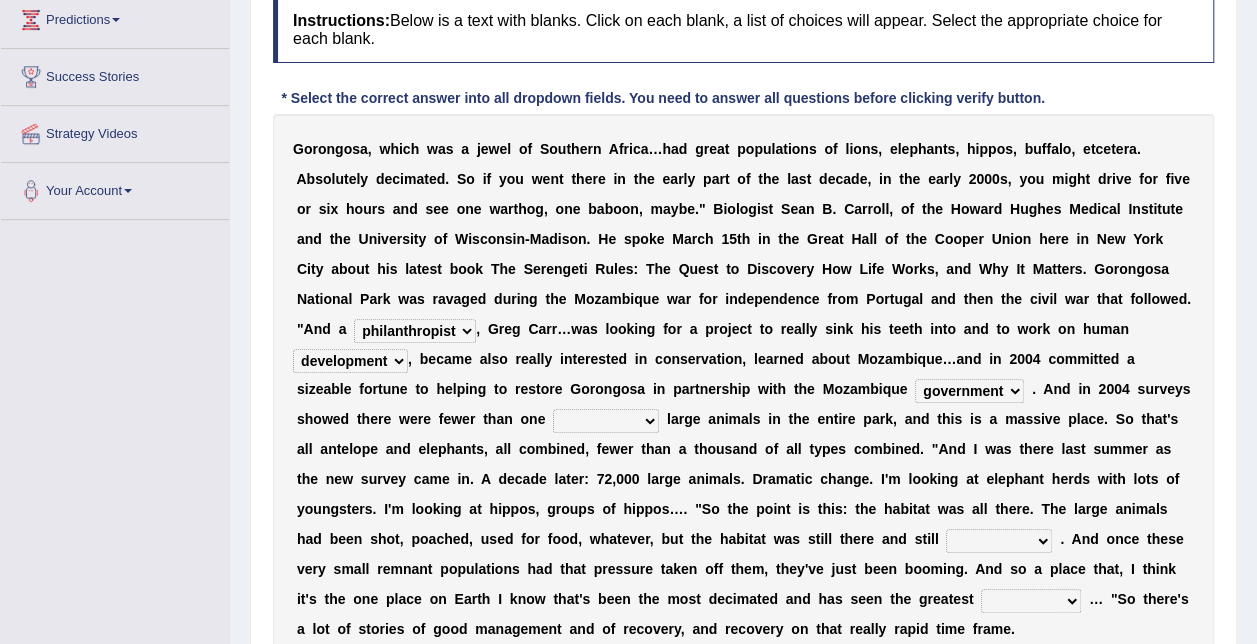 scroll, scrollTop: 305, scrollLeft: 0, axis: vertical 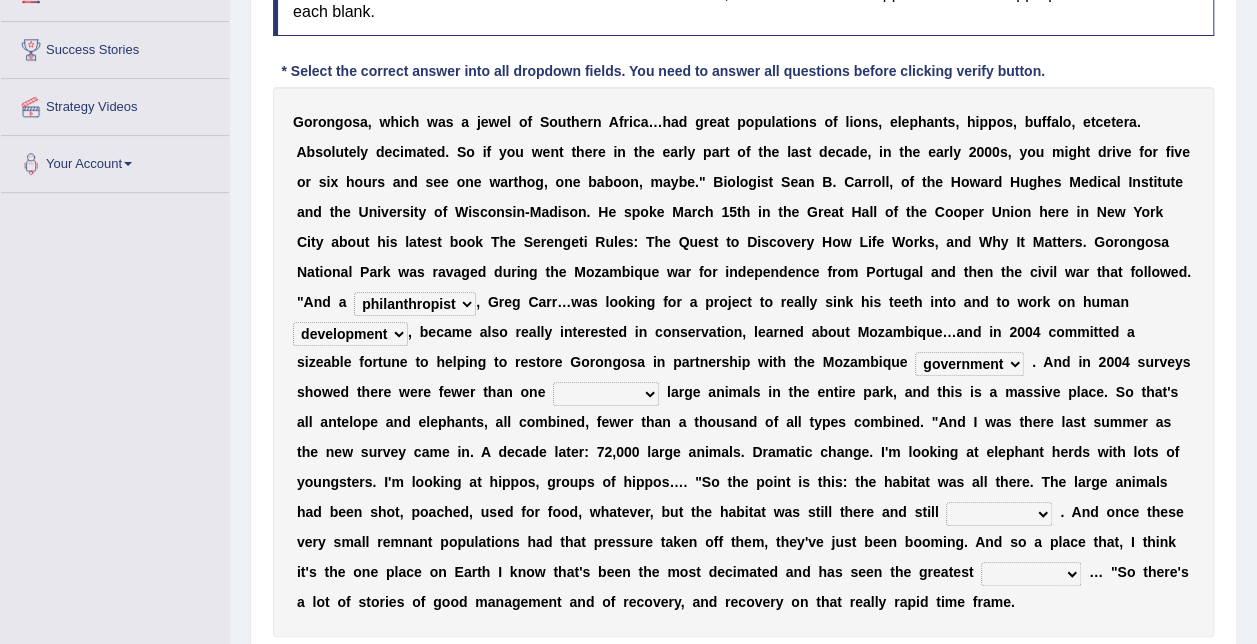 click on "deflowered embowered roundest thousand" at bounding box center (606, 394) 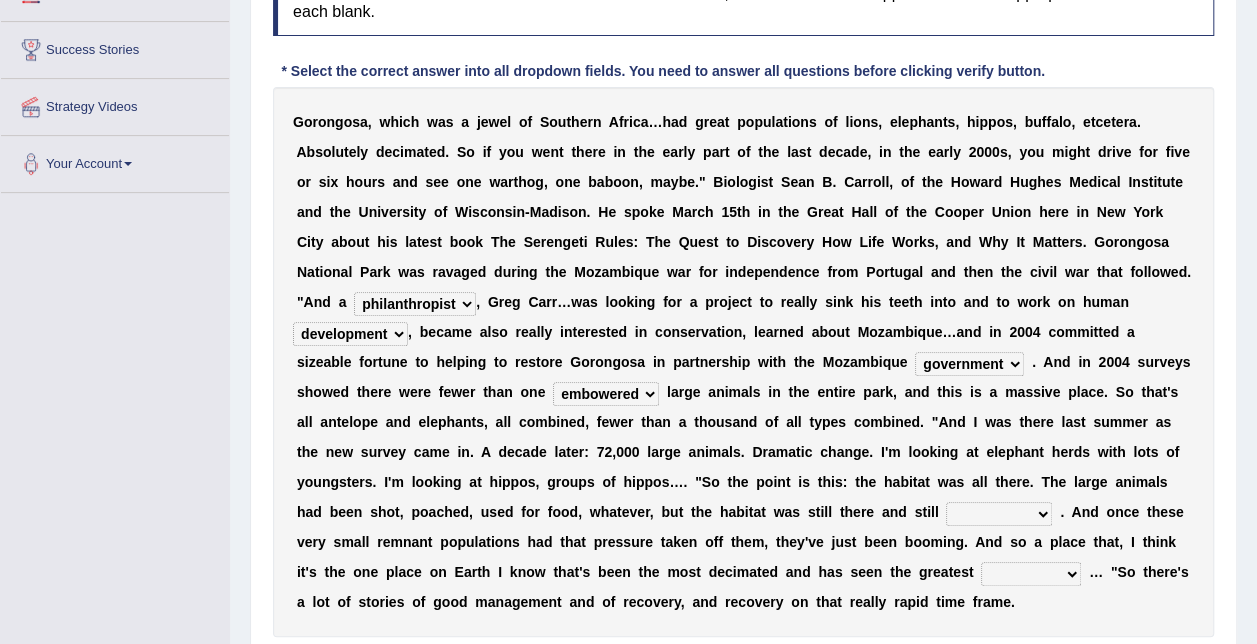 click on "deflowered embowered roundest thousand" at bounding box center [606, 394] 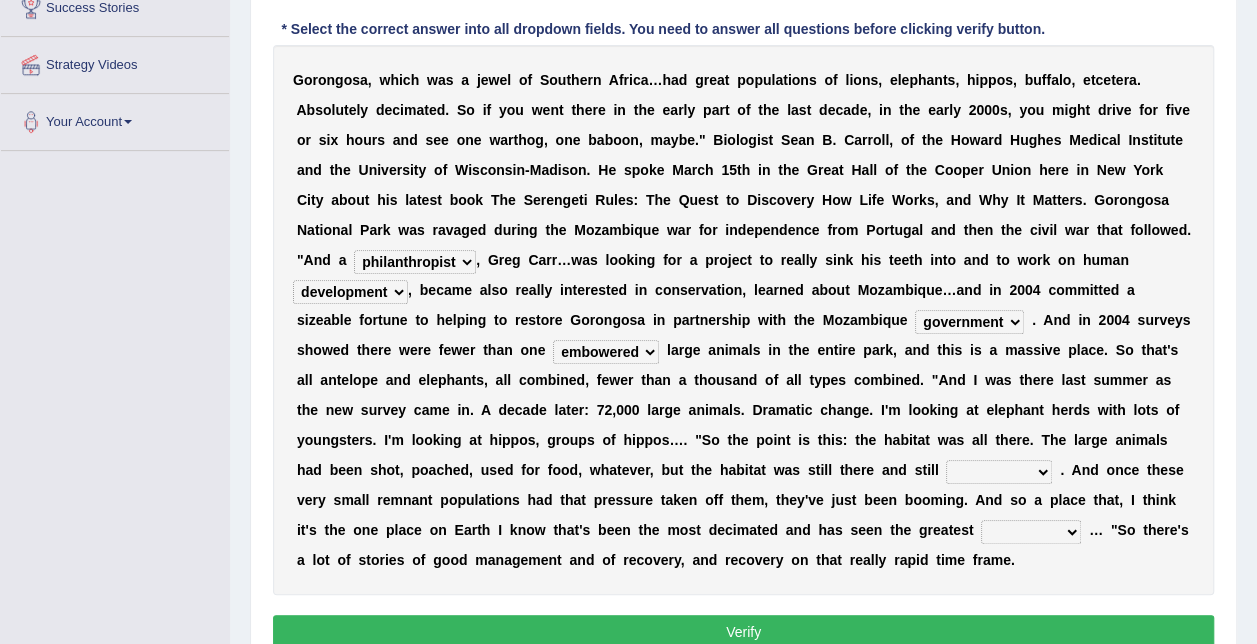 scroll, scrollTop: 348, scrollLeft: 0, axis: vertical 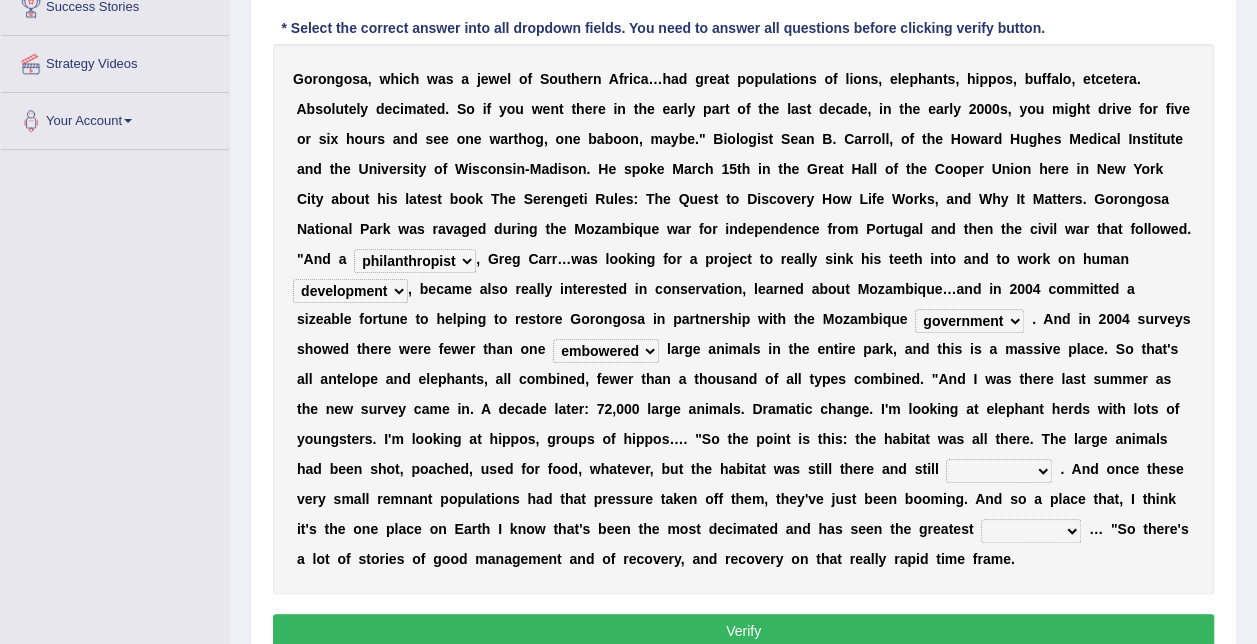 click on "assertive incidental compulsive productive" at bounding box center [999, 471] 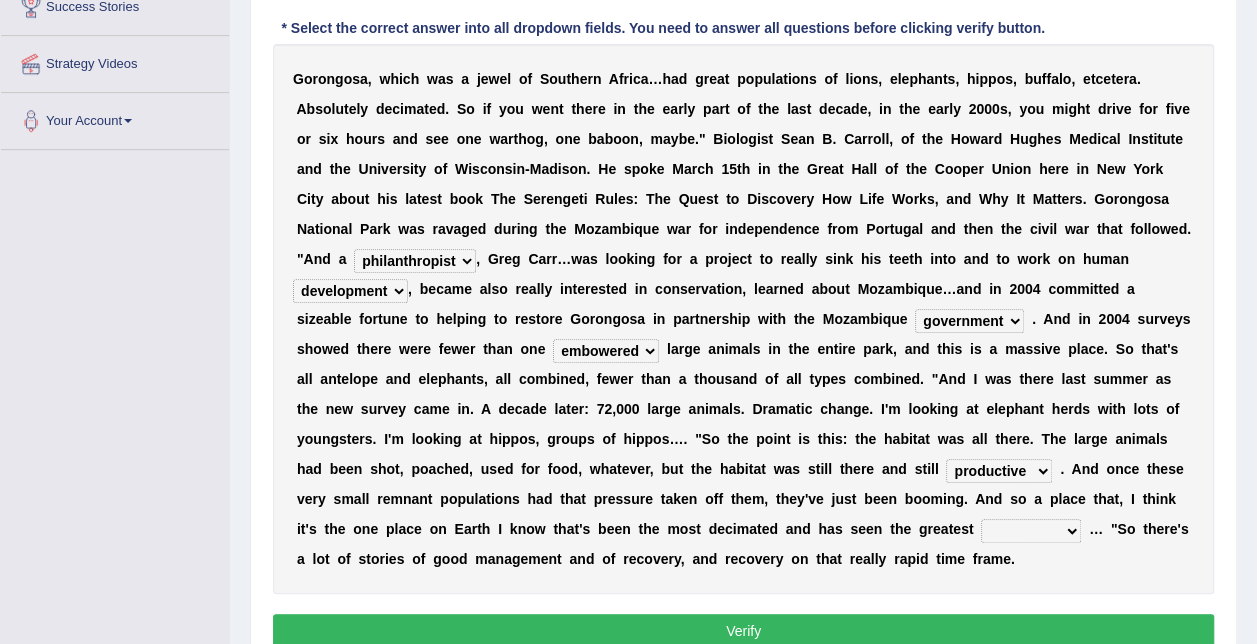 click on "assertive incidental compulsive productive" at bounding box center [999, 471] 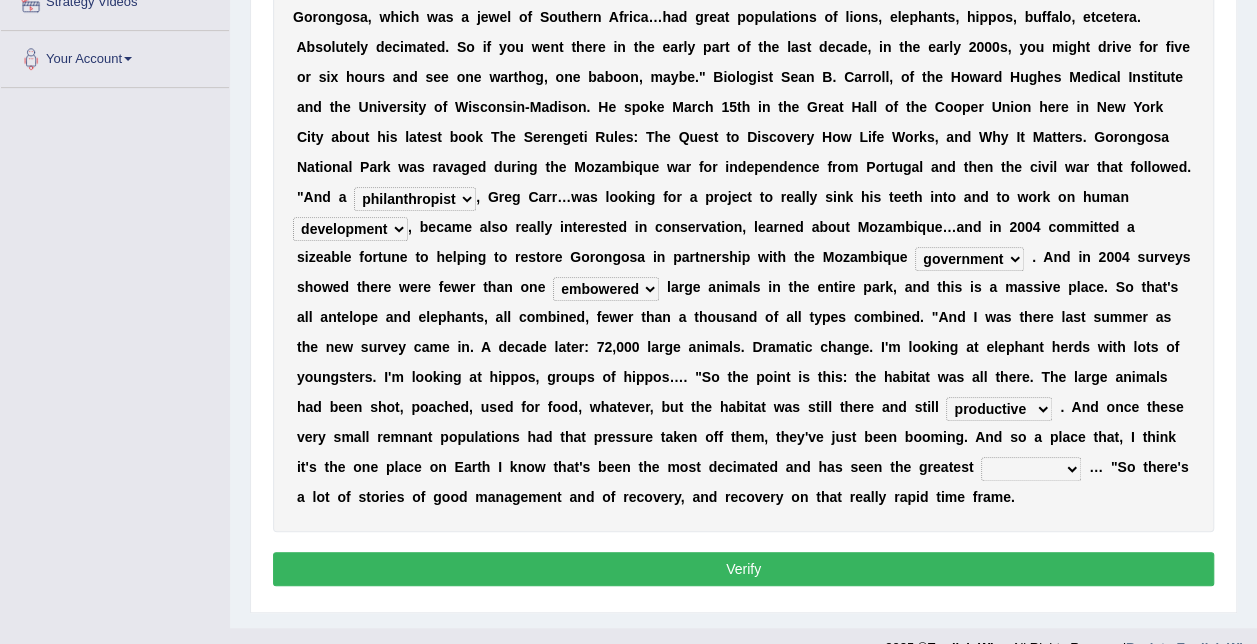 scroll, scrollTop: 412, scrollLeft: 0, axis: vertical 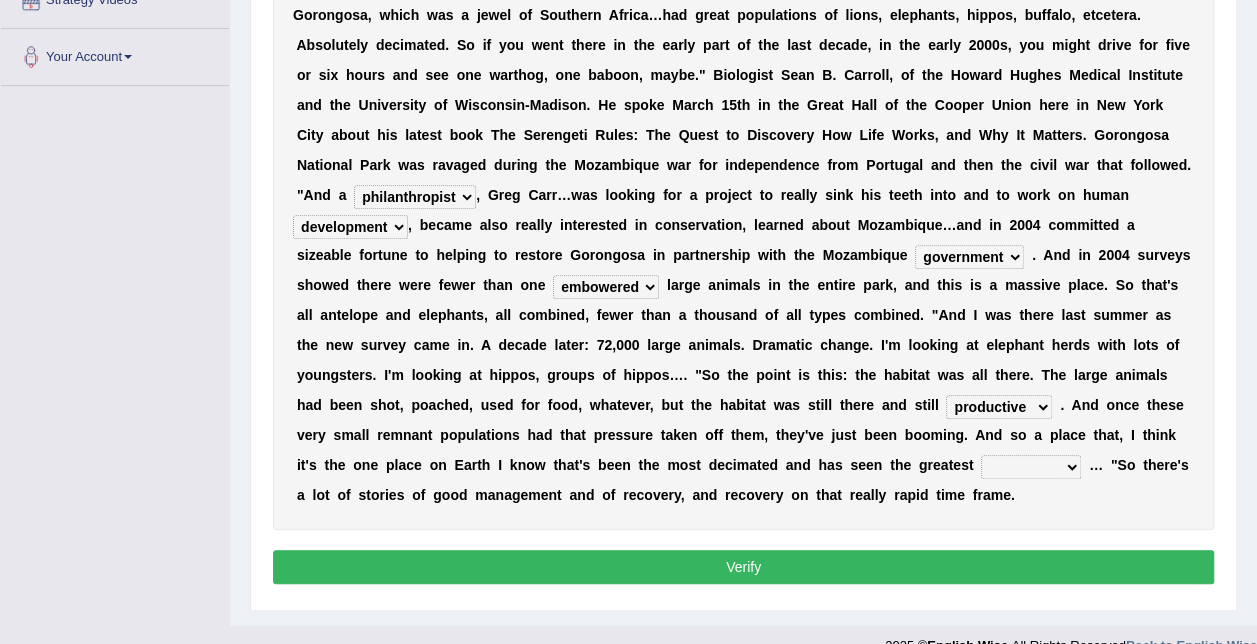 click at bounding box center [1085, 465] 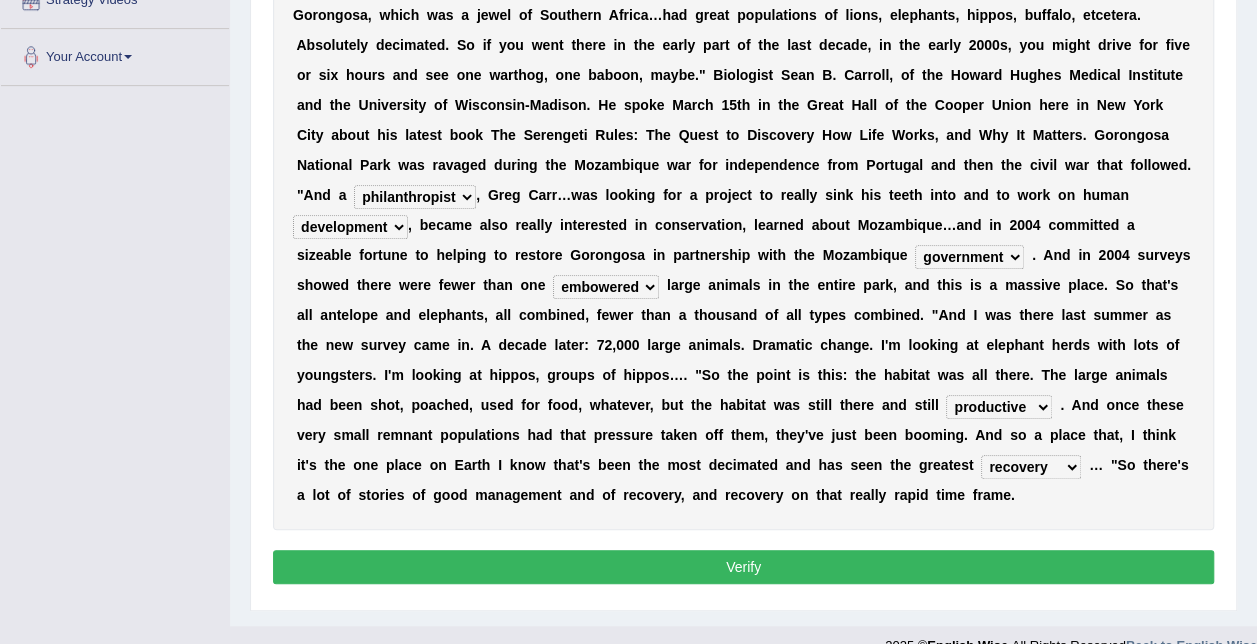 click on "Verify" at bounding box center (743, 567) 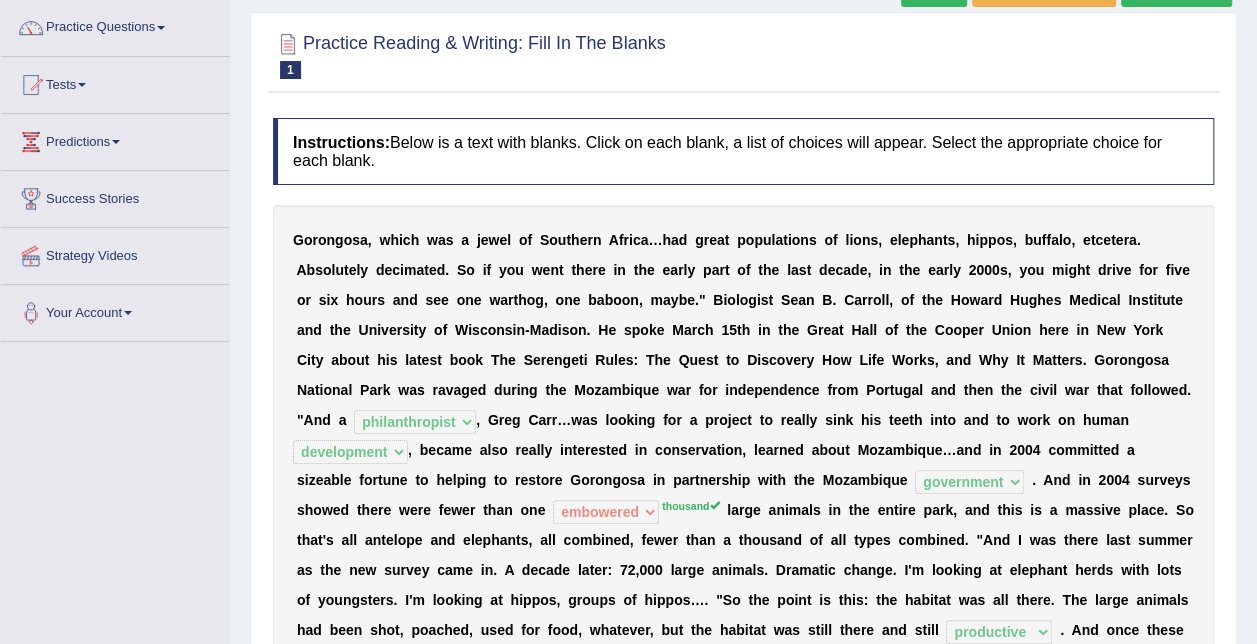 scroll, scrollTop: 423, scrollLeft: 0, axis: vertical 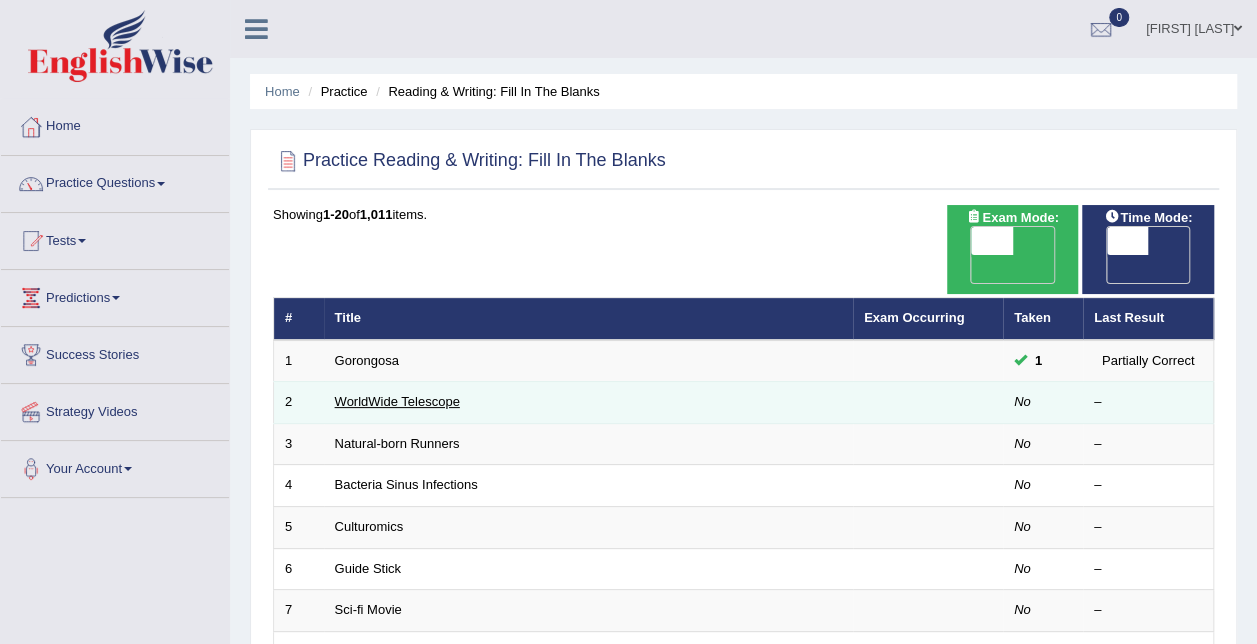 click on "WorldWide Telescope" at bounding box center [397, 401] 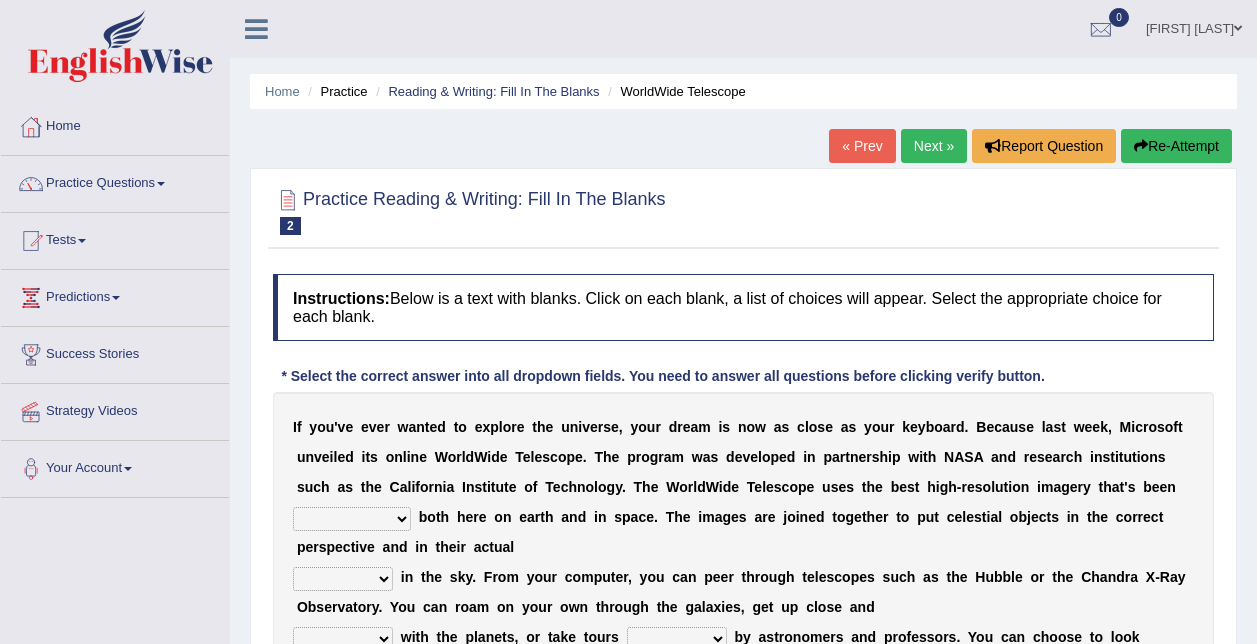 scroll, scrollTop: 0, scrollLeft: 0, axis: both 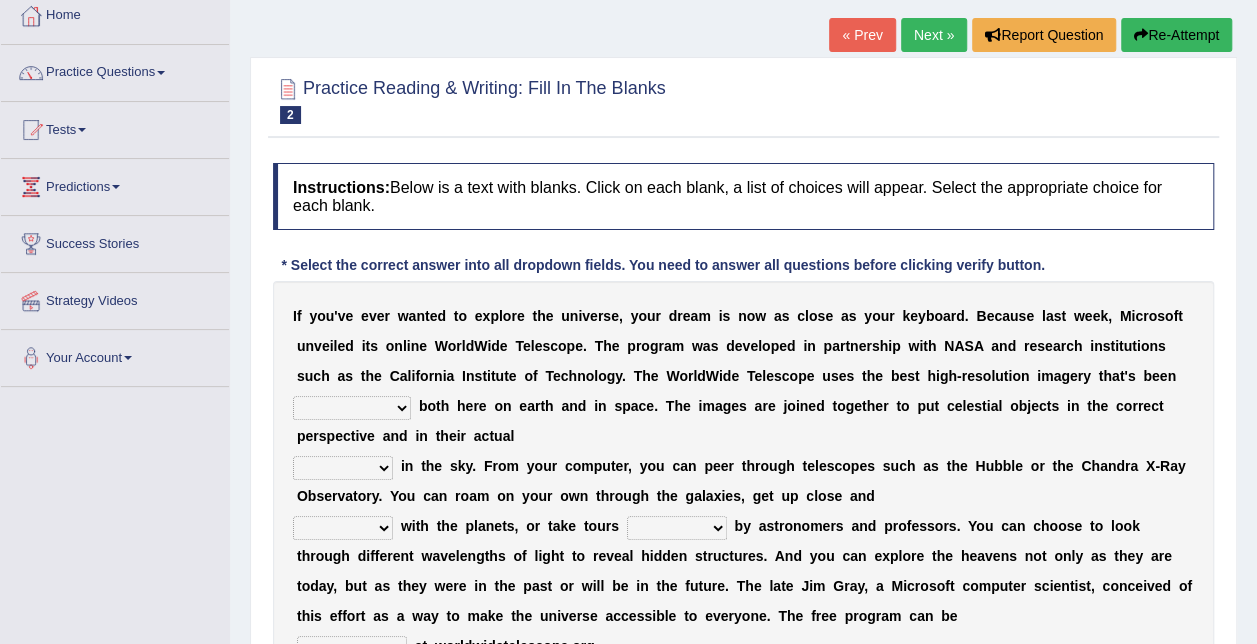 click on "degraded ascended remonstrated generated" at bounding box center (352, 408) 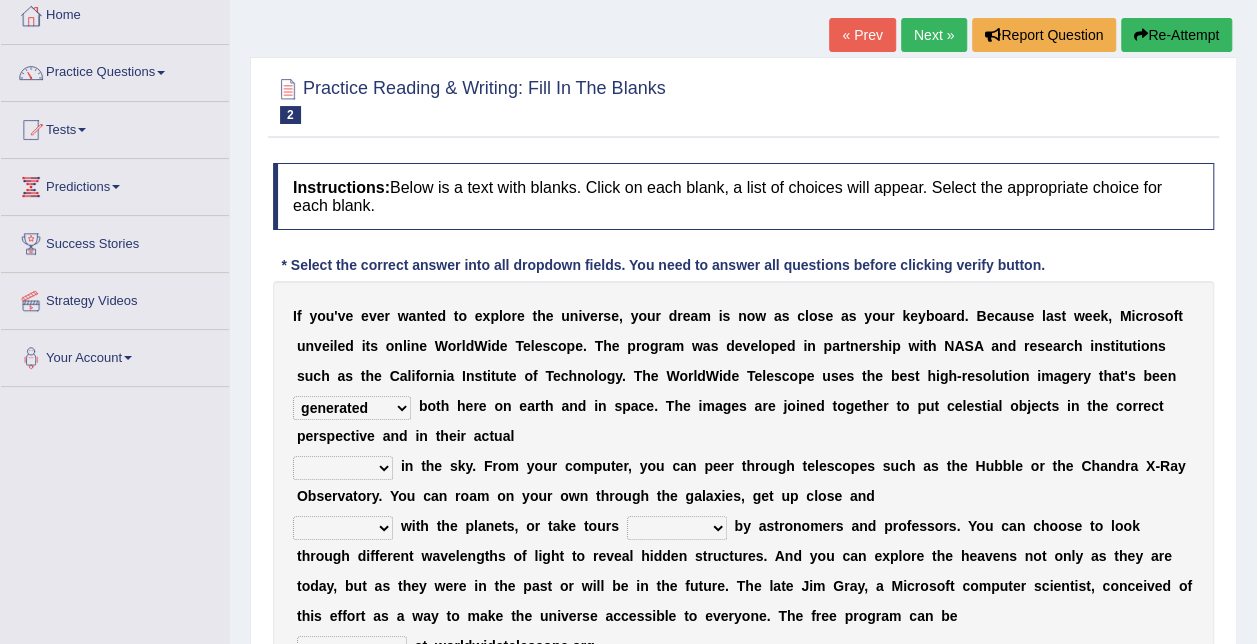 click on "degraded ascended remonstrated generated" at bounding box center [352, 408] 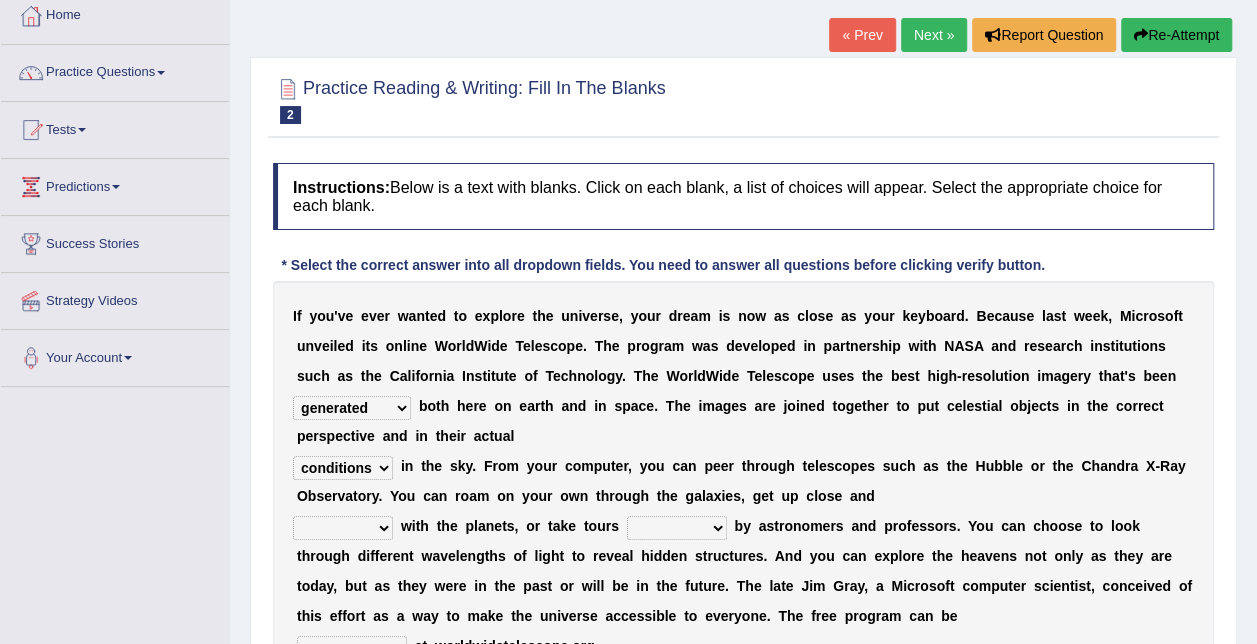 click on "aspects parts conditions positions" at bounding box center (343, 468) 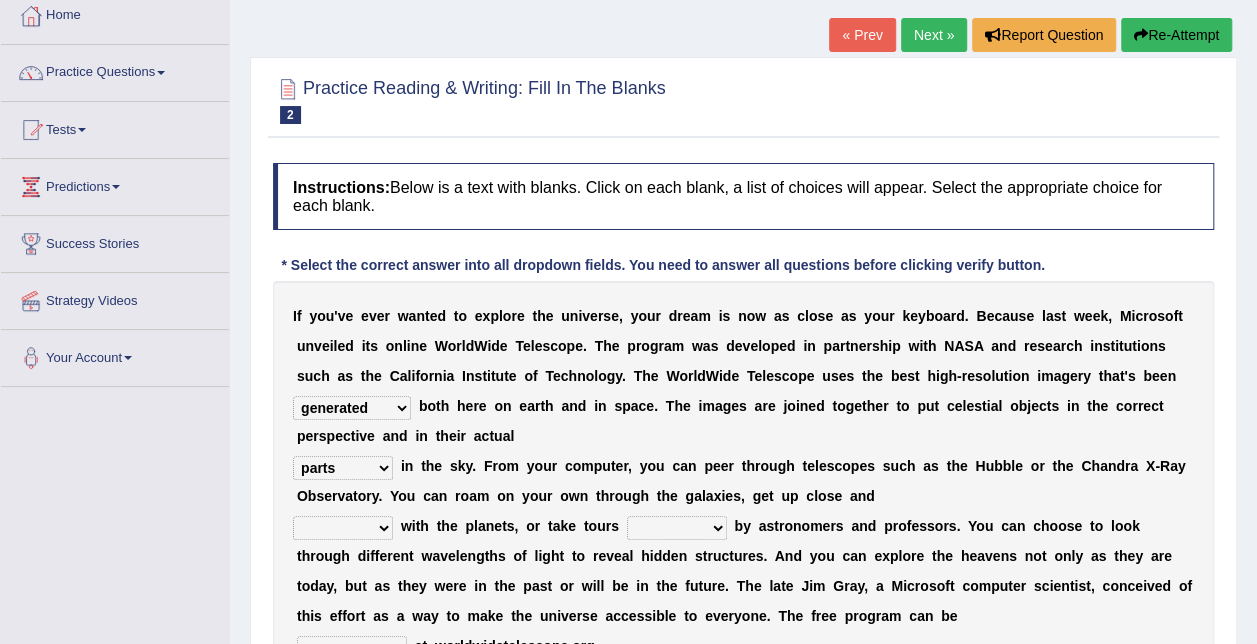 click on "aspects parts conditions positions" at bounding box center (343, 468) 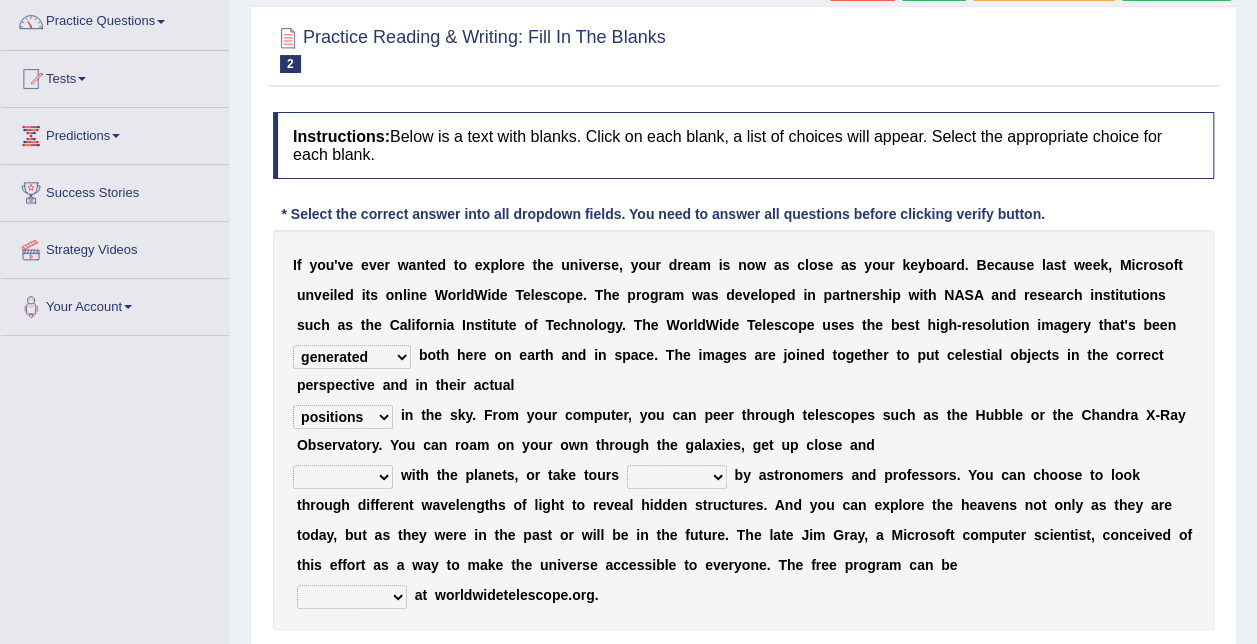 scroll, scrollTop: 163, scrollLeft: 0, axis: vertical 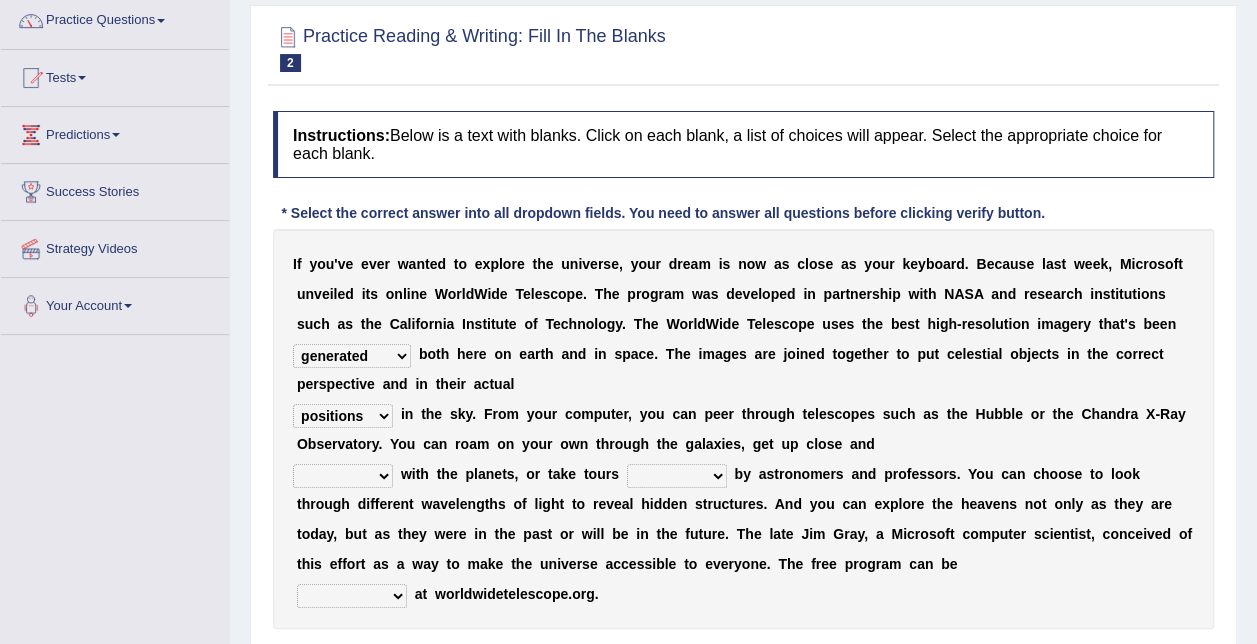 click on "personal individual apart polite" at bounding box center [343, 476] 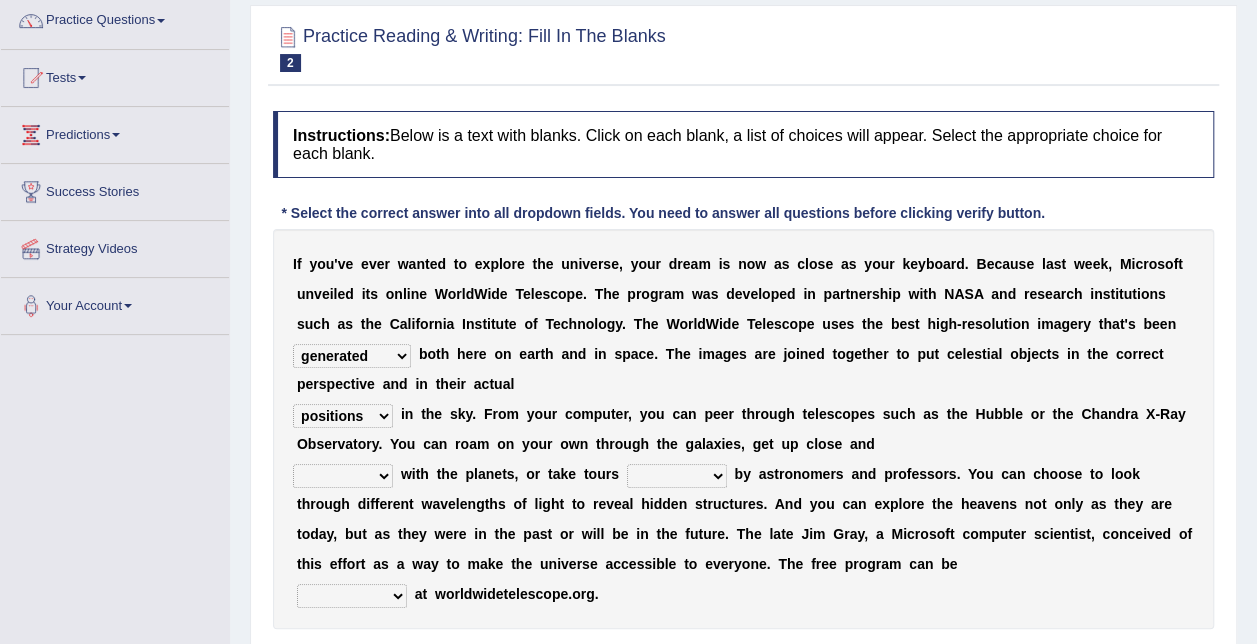 select on "individual" 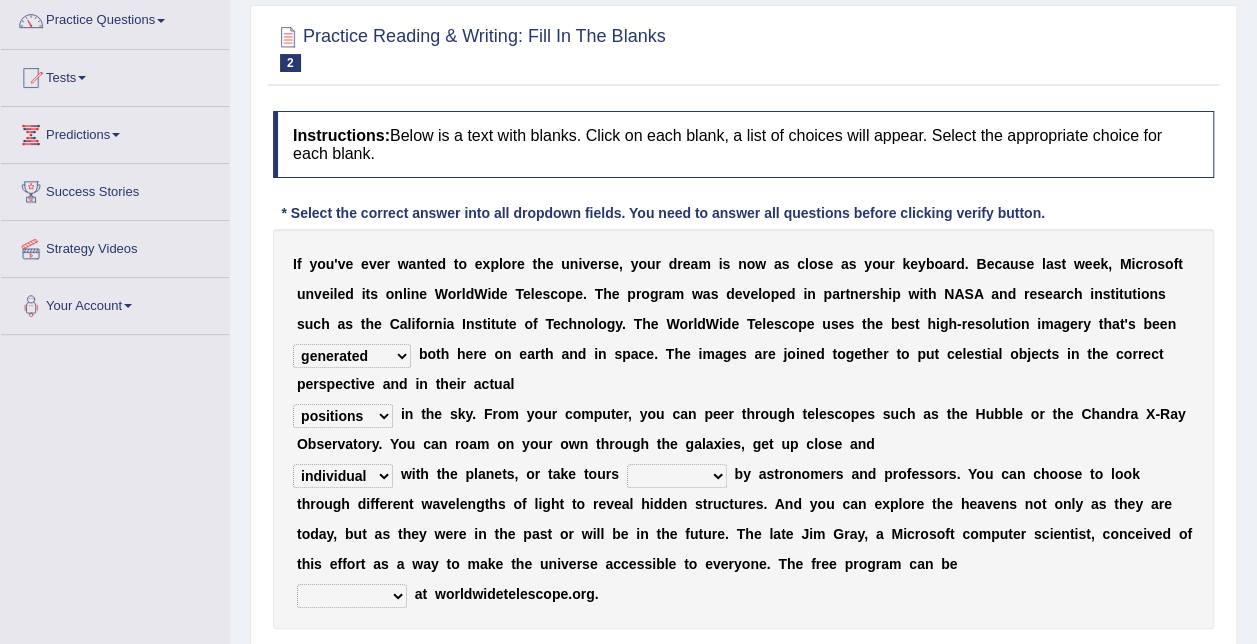 click on "personal individual apart polite" at bounding box center (343, 476) 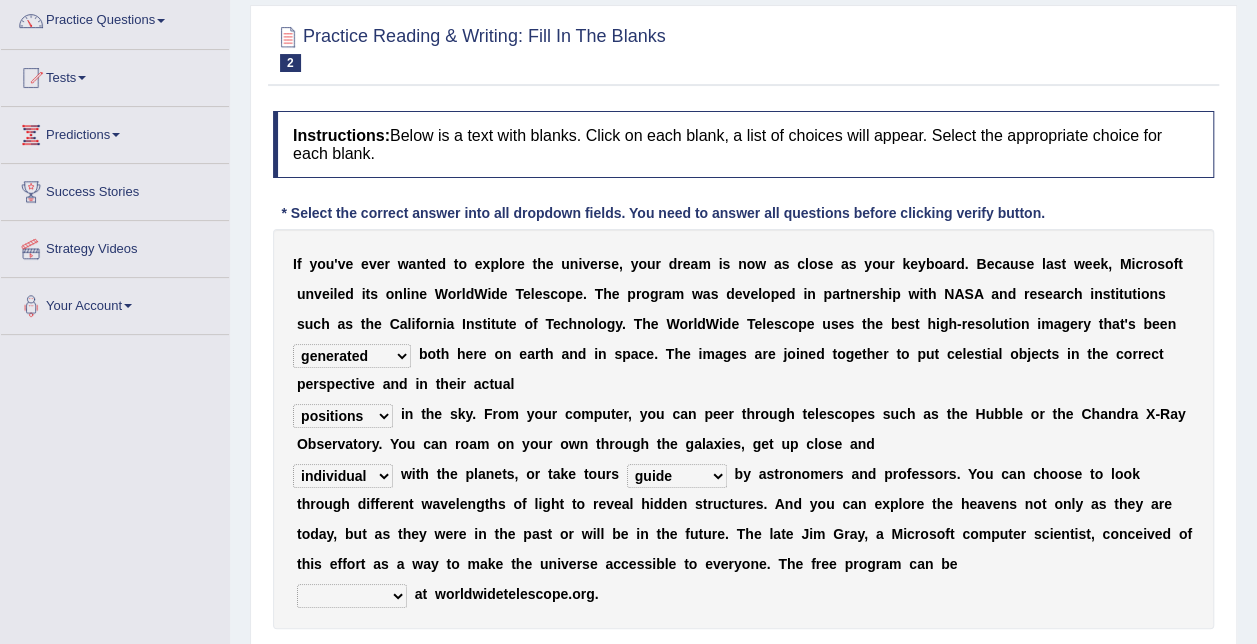 click on "upheld downloaded loaded posted" at bounding box center [352, 596] 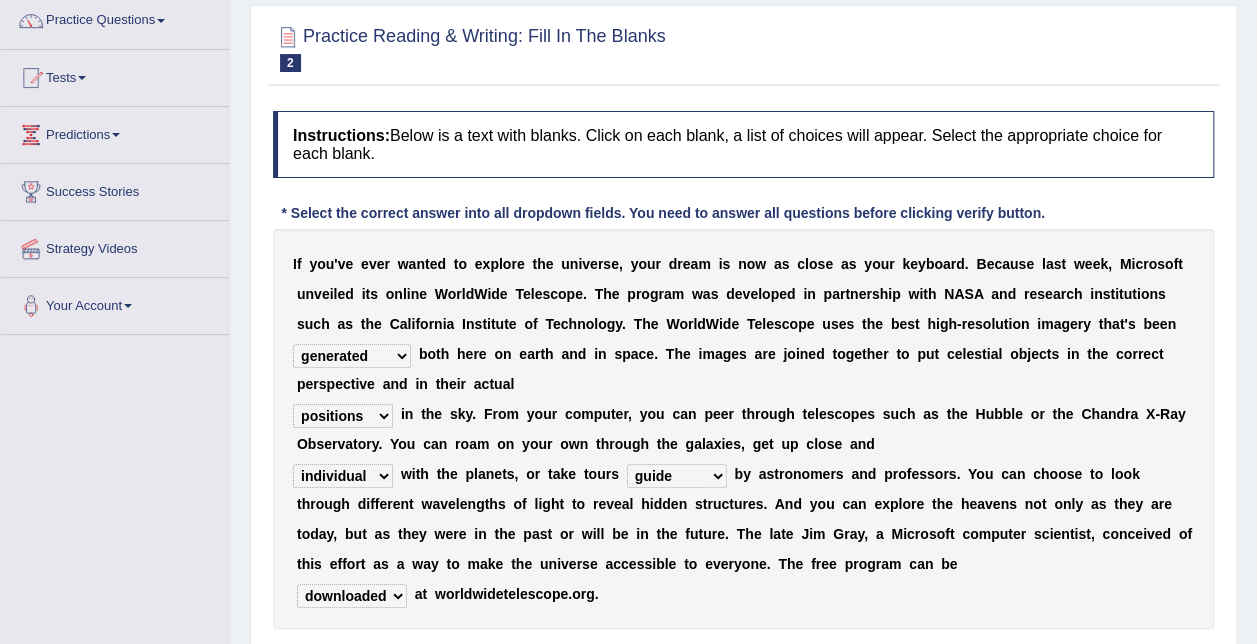 click on "upheld downloaded loaded posted" at bounding box center [352, 596] 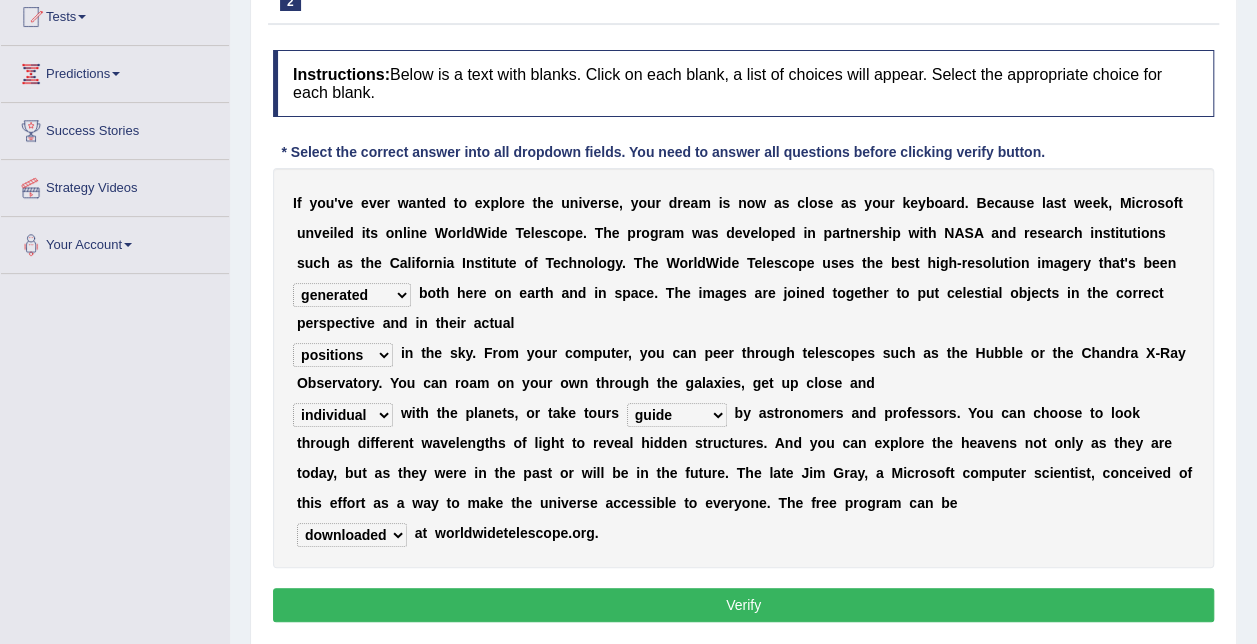 scroll, scrollTop: 250, scrollLeft: 0, axis: vertical 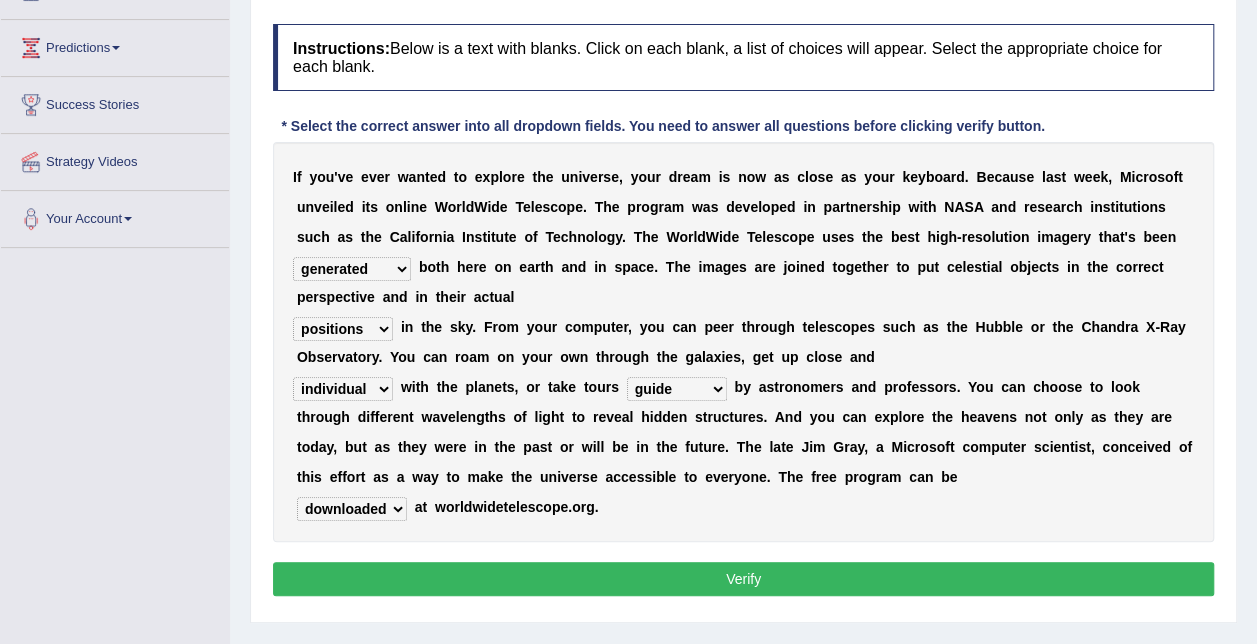 click on "Verify" at bounding box center [743, 579] 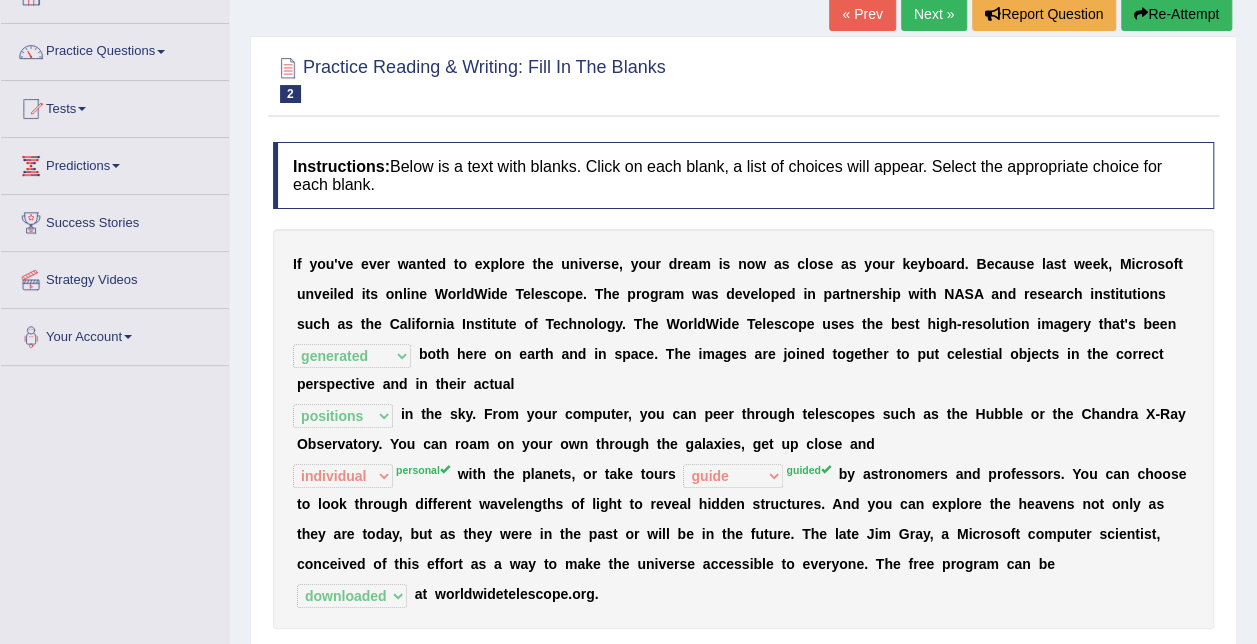 scroll, scrollTop: 0, scrollLeft: 0, axis: both 